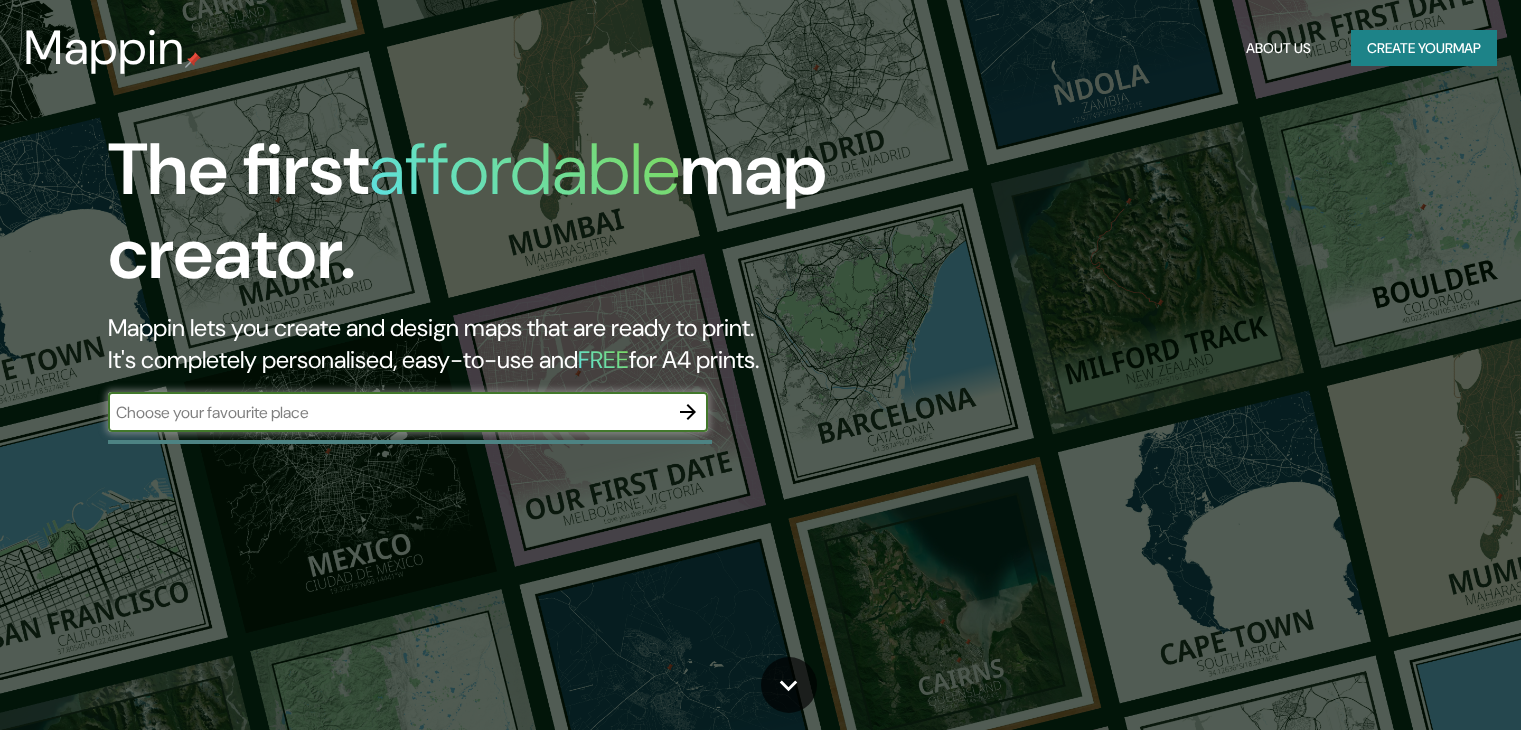 scroll, scrollTop: 0, scrollLeft: 0, axis: both 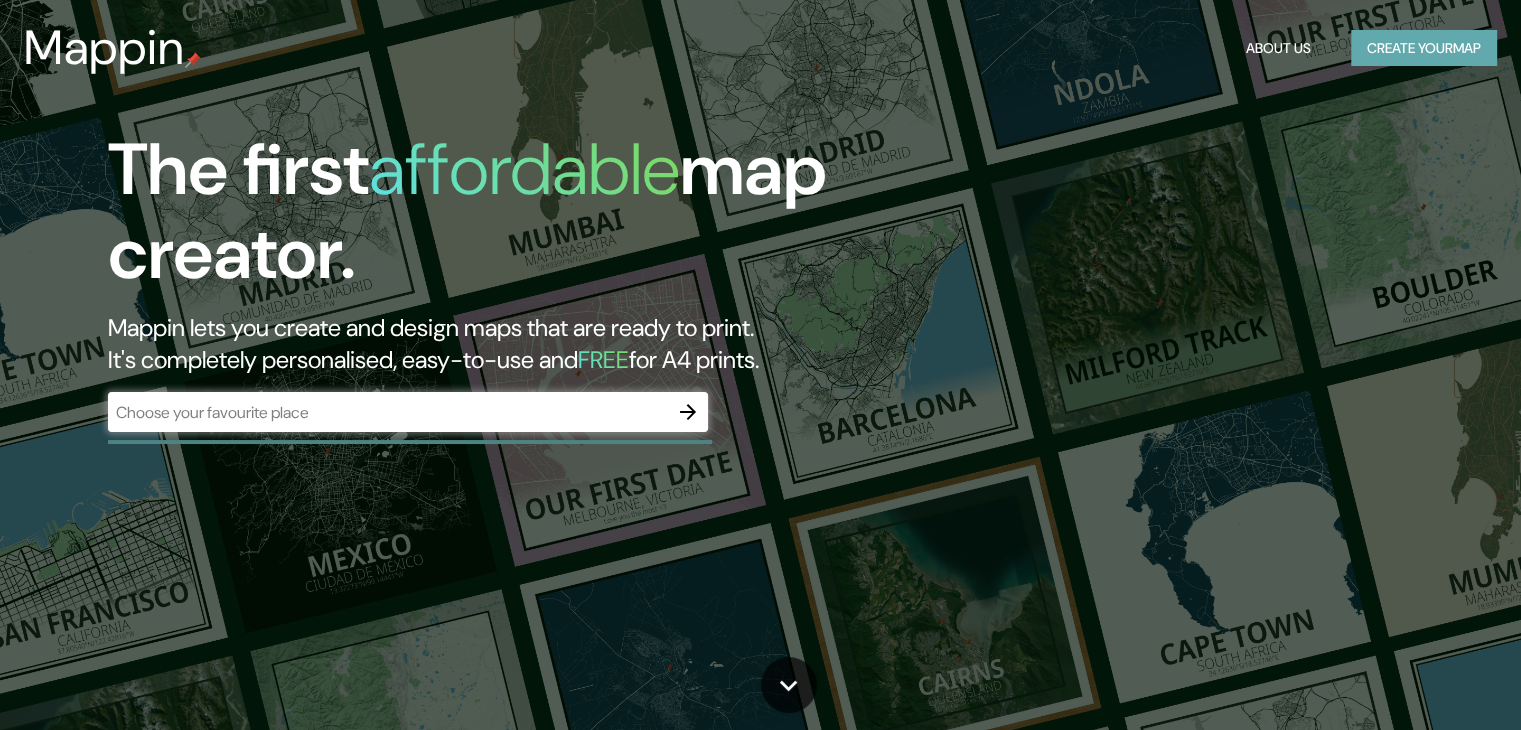 click on "Create your   map" at bounding box center [1424, 48] 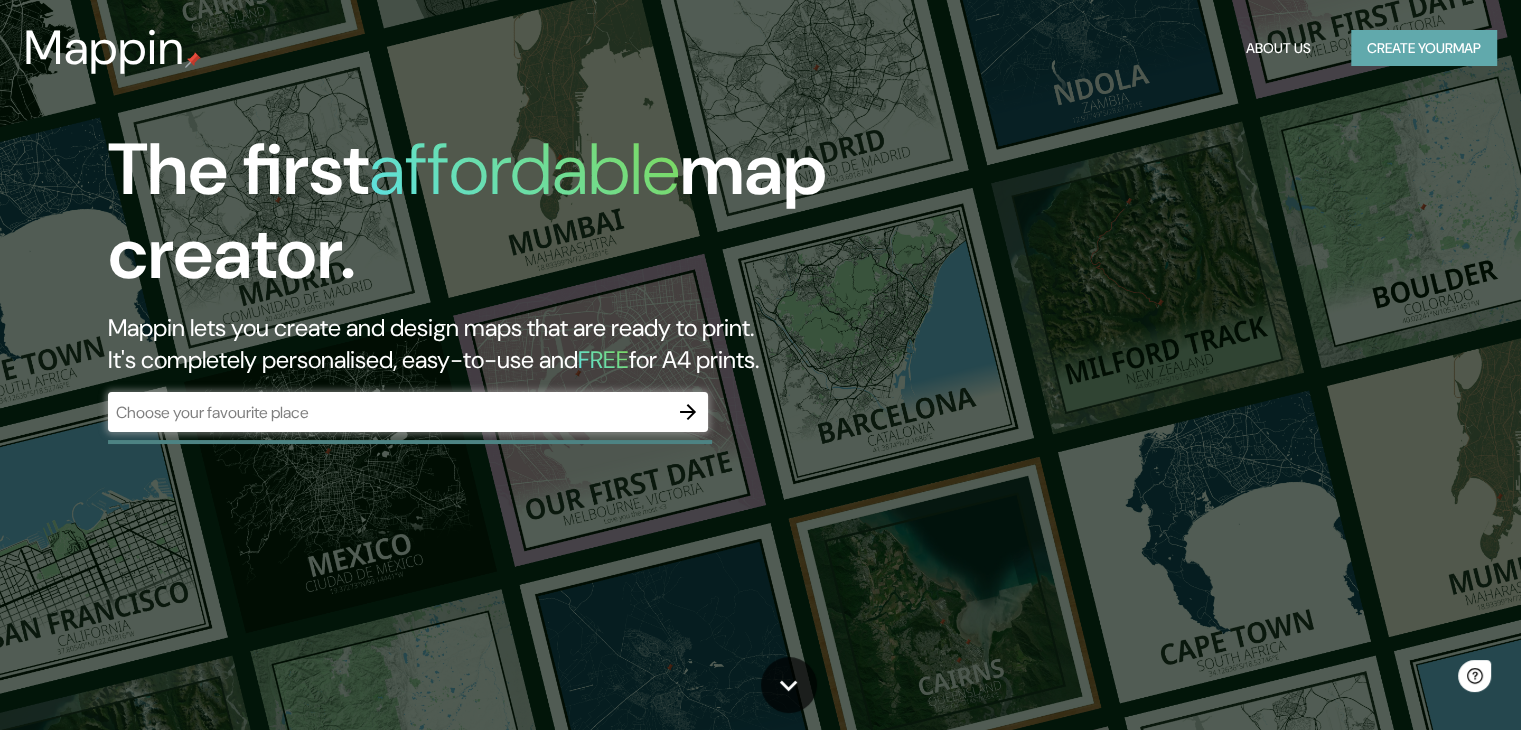 scroll, scrollTop: 0, scrollLeft: 0, axis: both 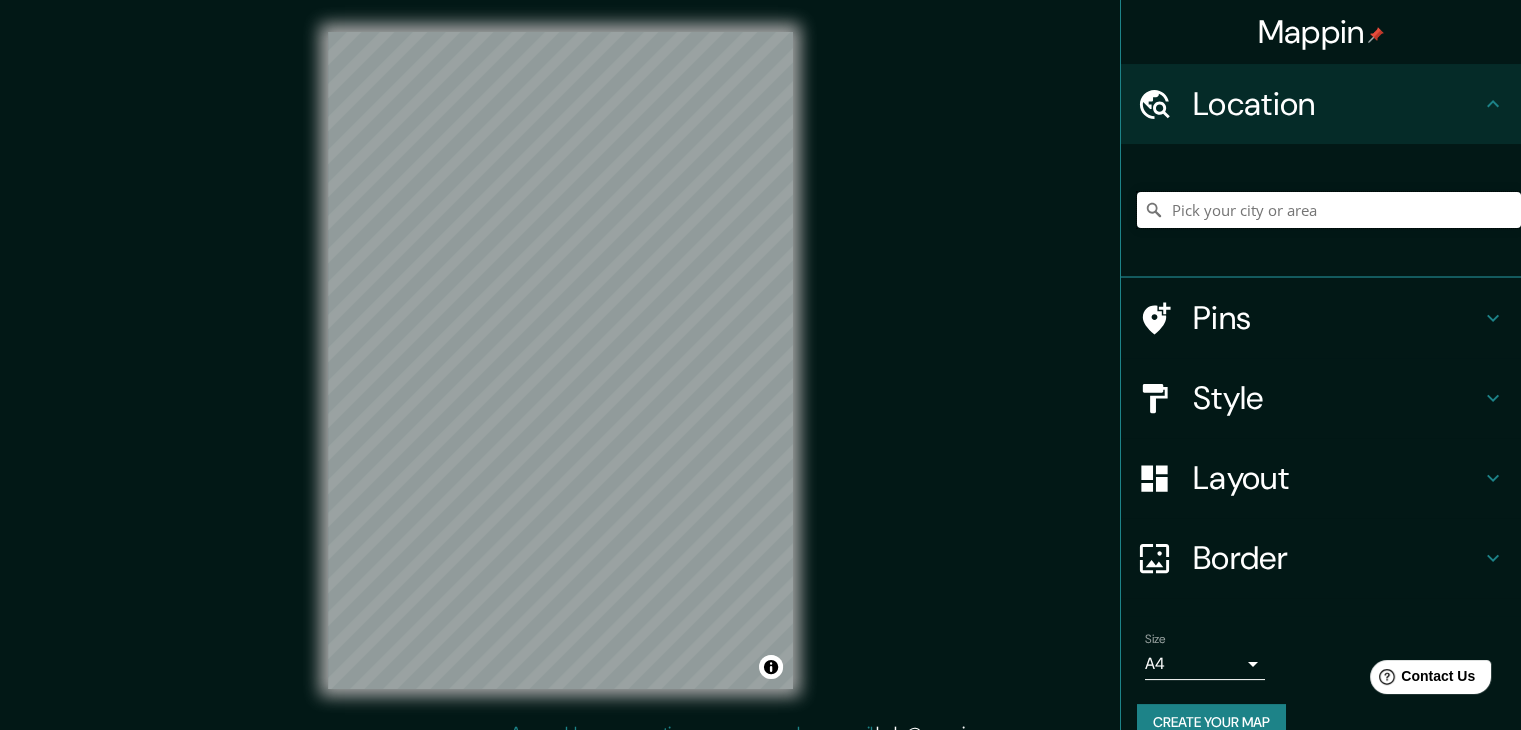 click at bounding box center (1329, 210) 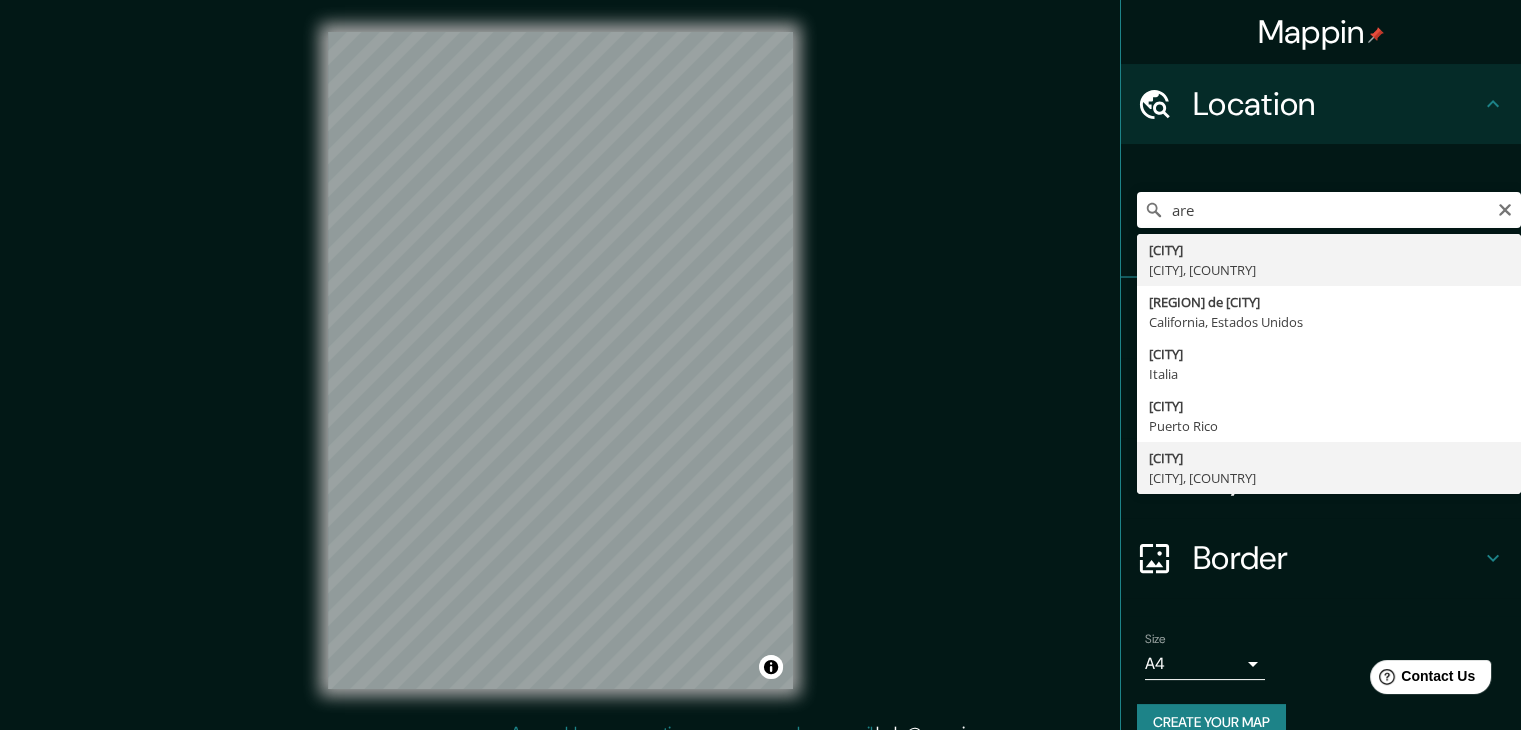 type on "[CITY], Departamento de [CITY], [COUNTRY]" 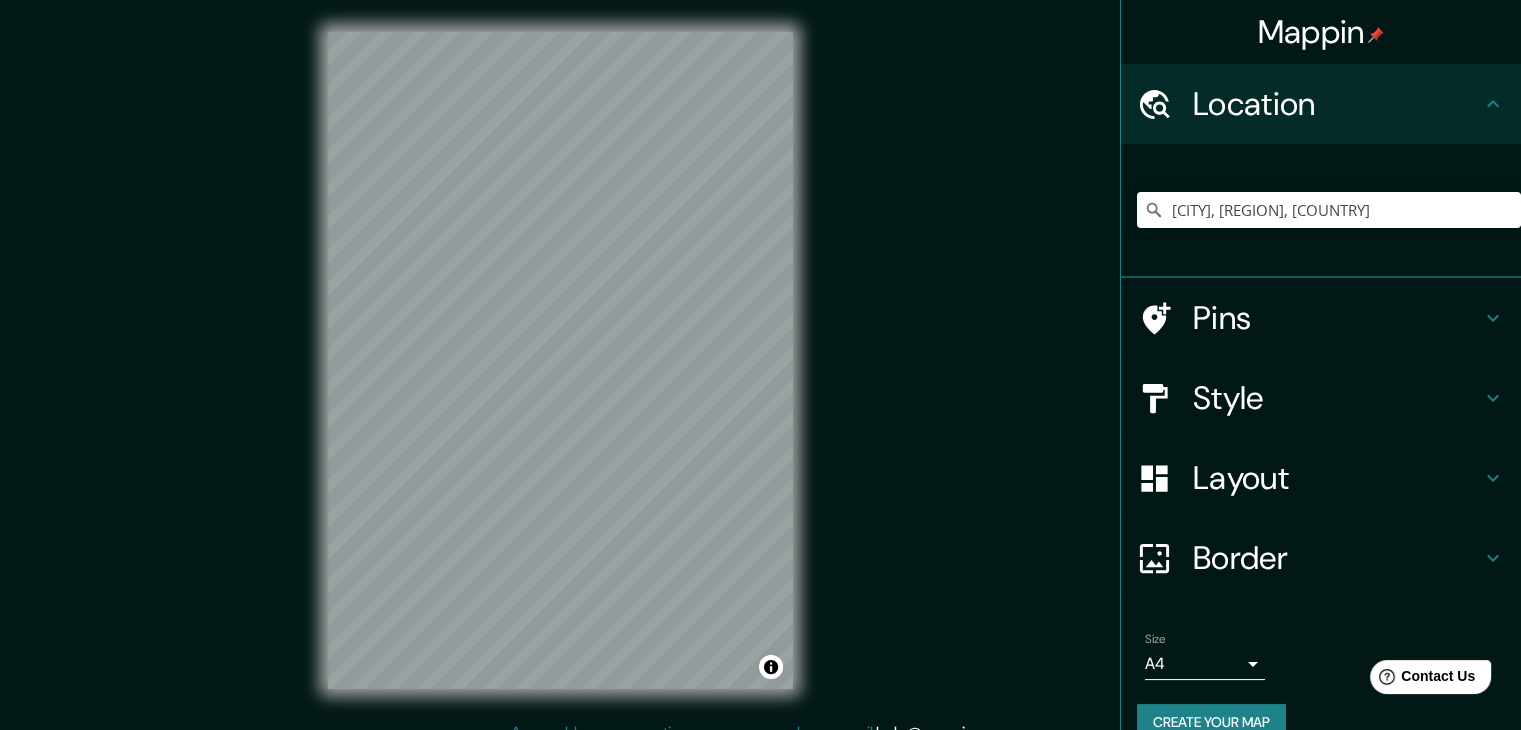 drag, startPoint x: 817, startPoint y: 322, endPoint x: 804, endPoint y: 297, distance: 28.178005 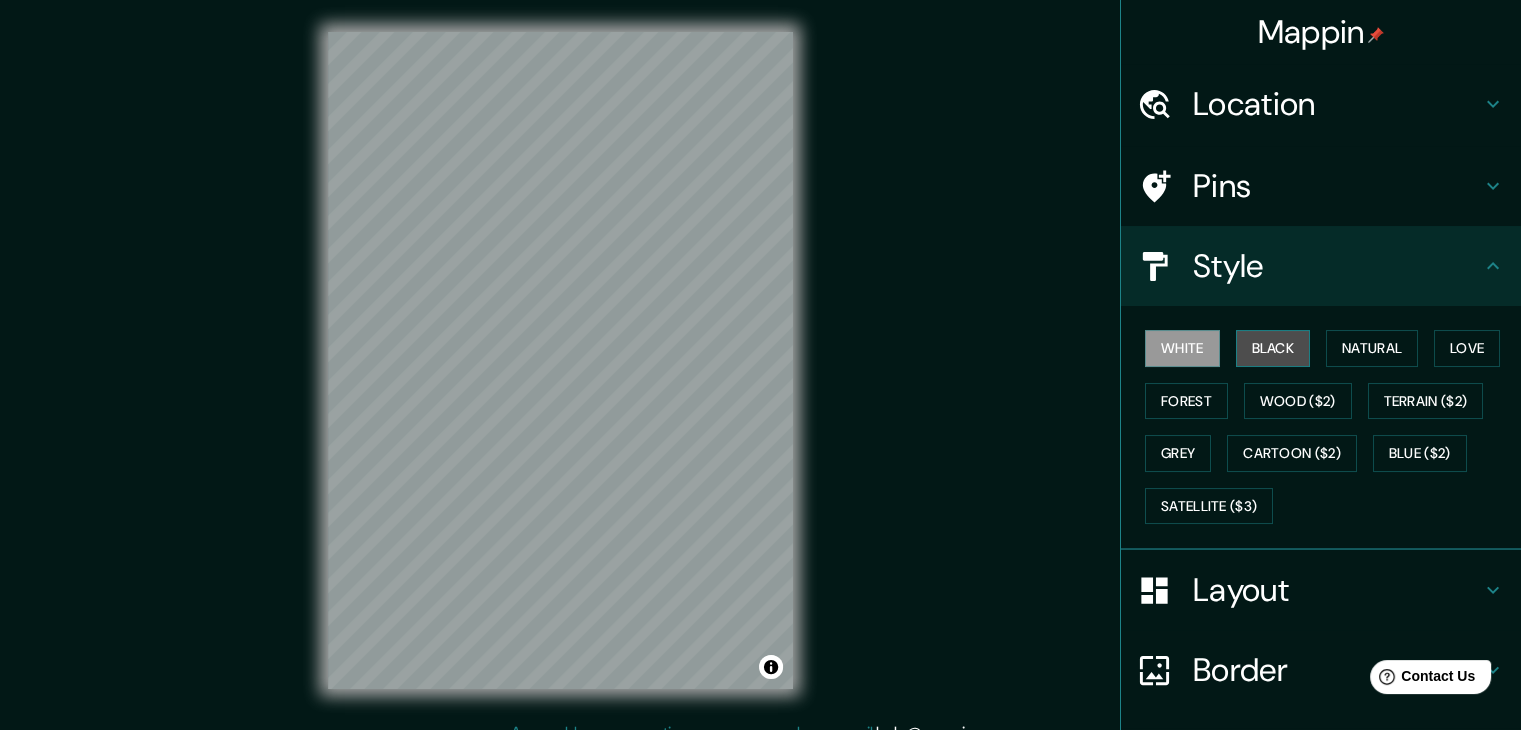 click on "Black" at bounding box center [1273, 348] 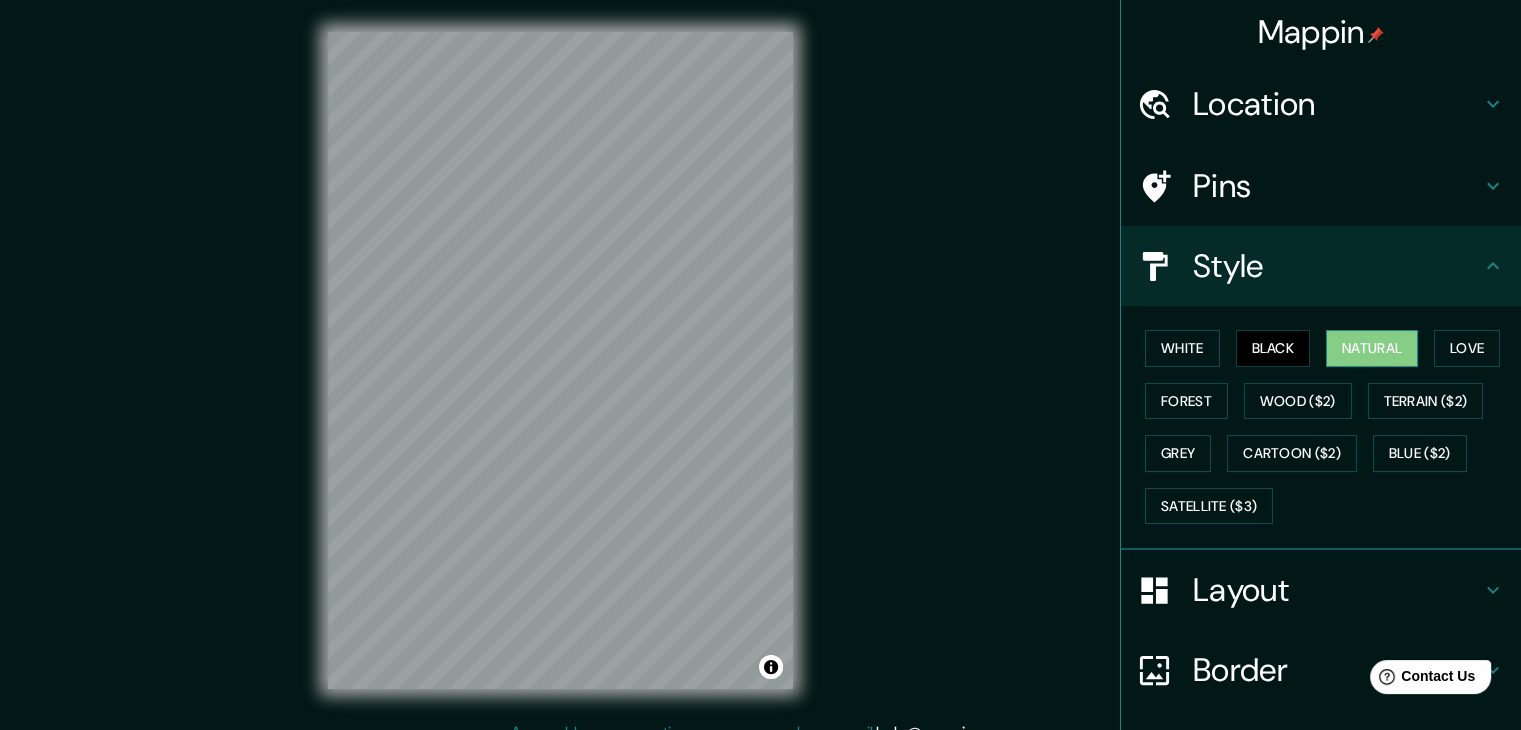 click on "Natural" at bounding box center (1372, 348) 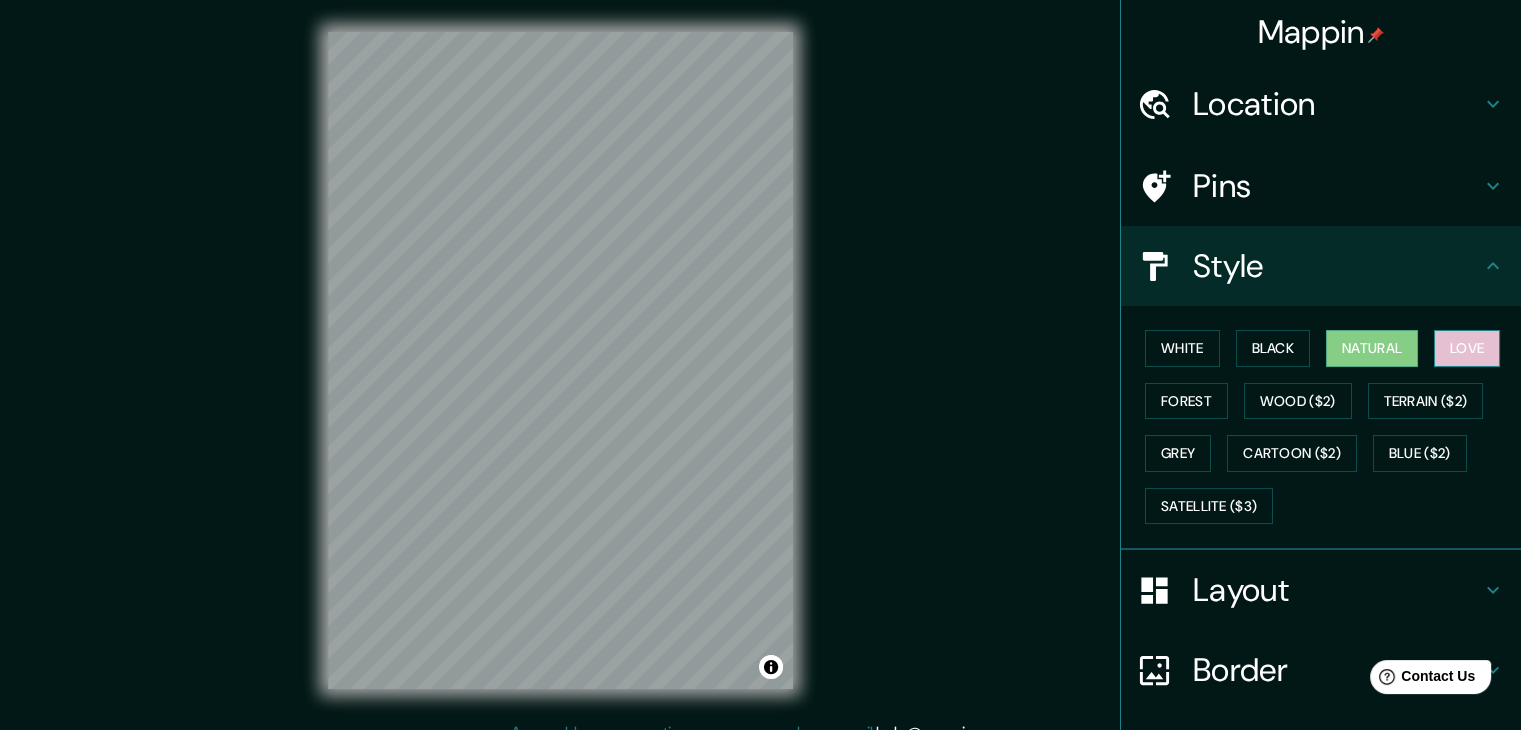 click on "Love" at bounding box center (1467, 348) 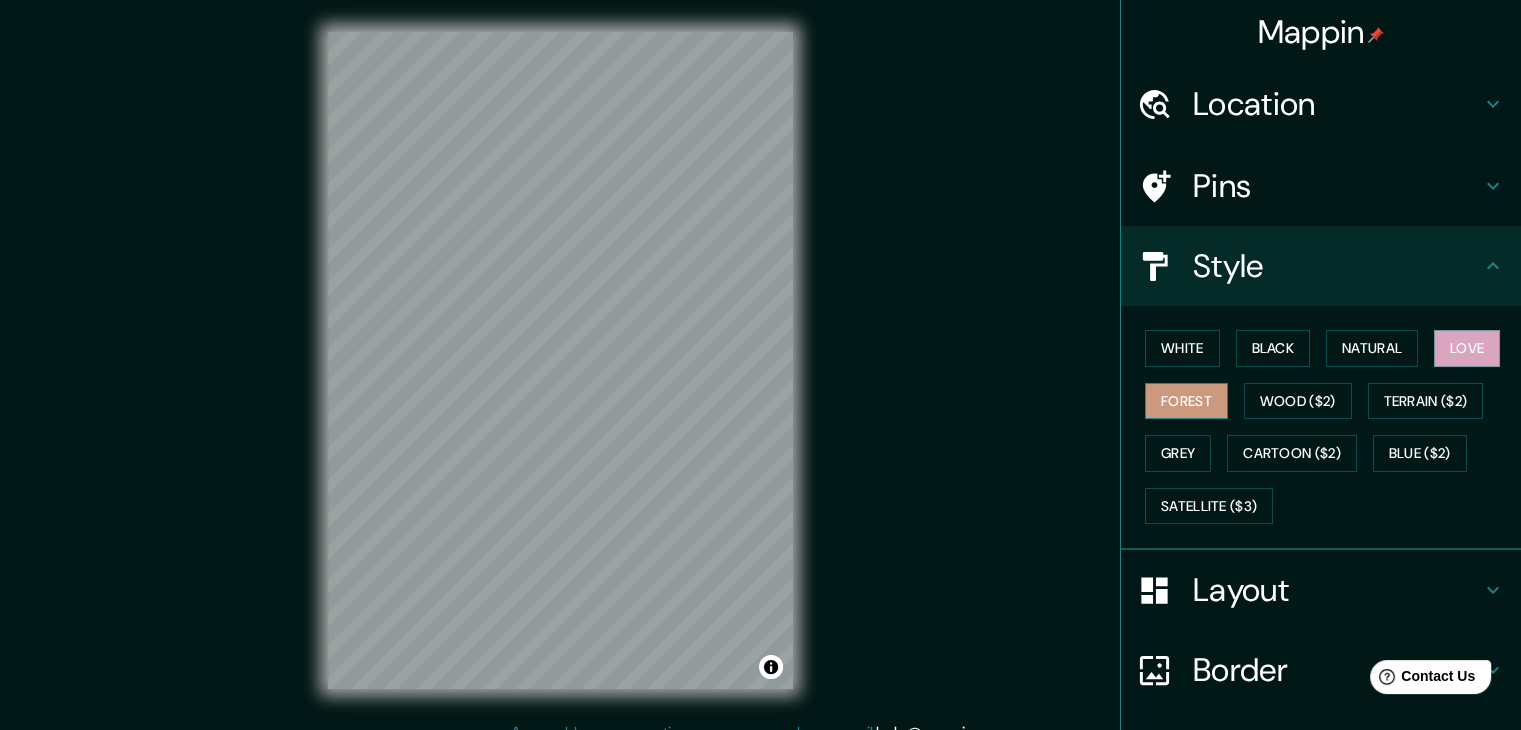 click on "Forest" at bounding box center (1186, 401) 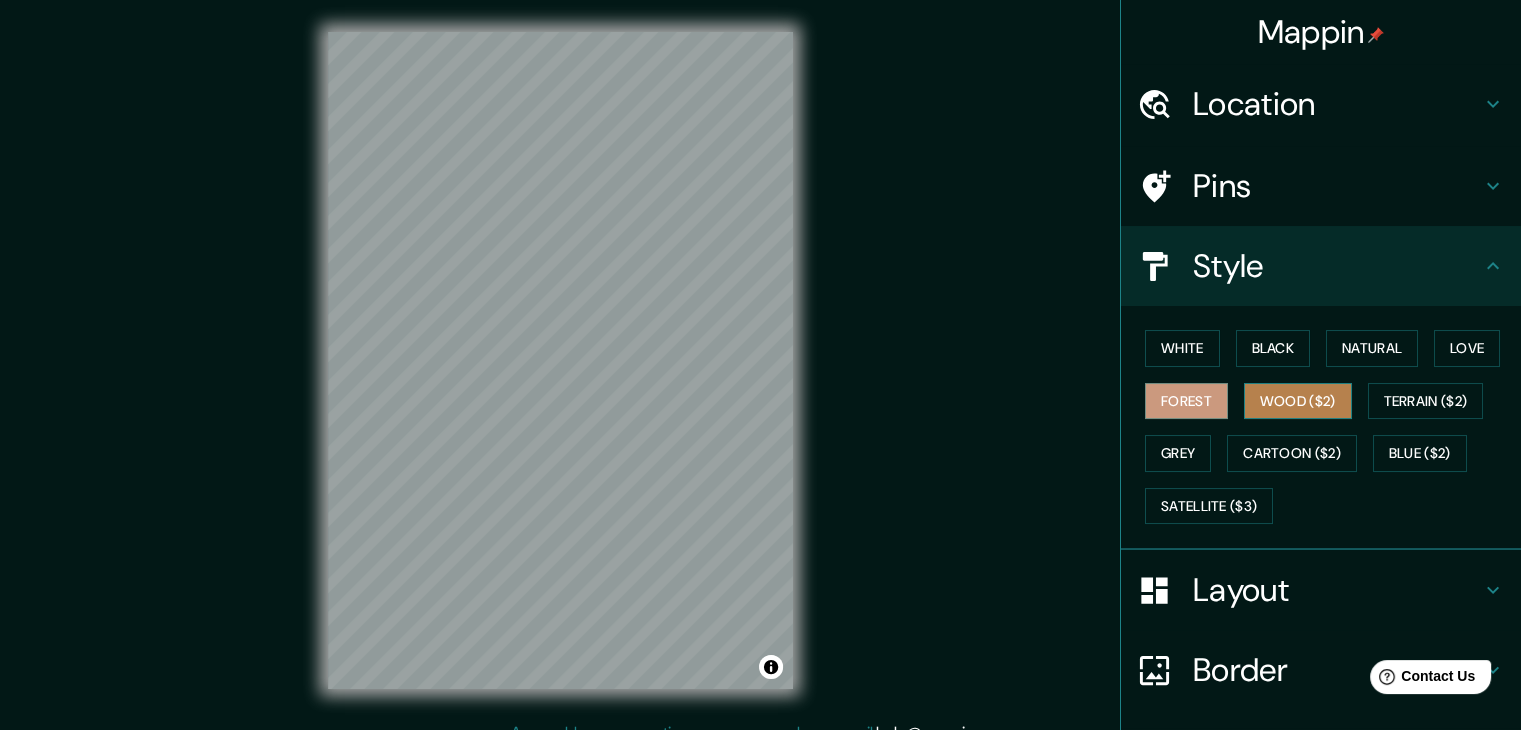 click on "Wood ($2)" at bounding box center (1298, 401) 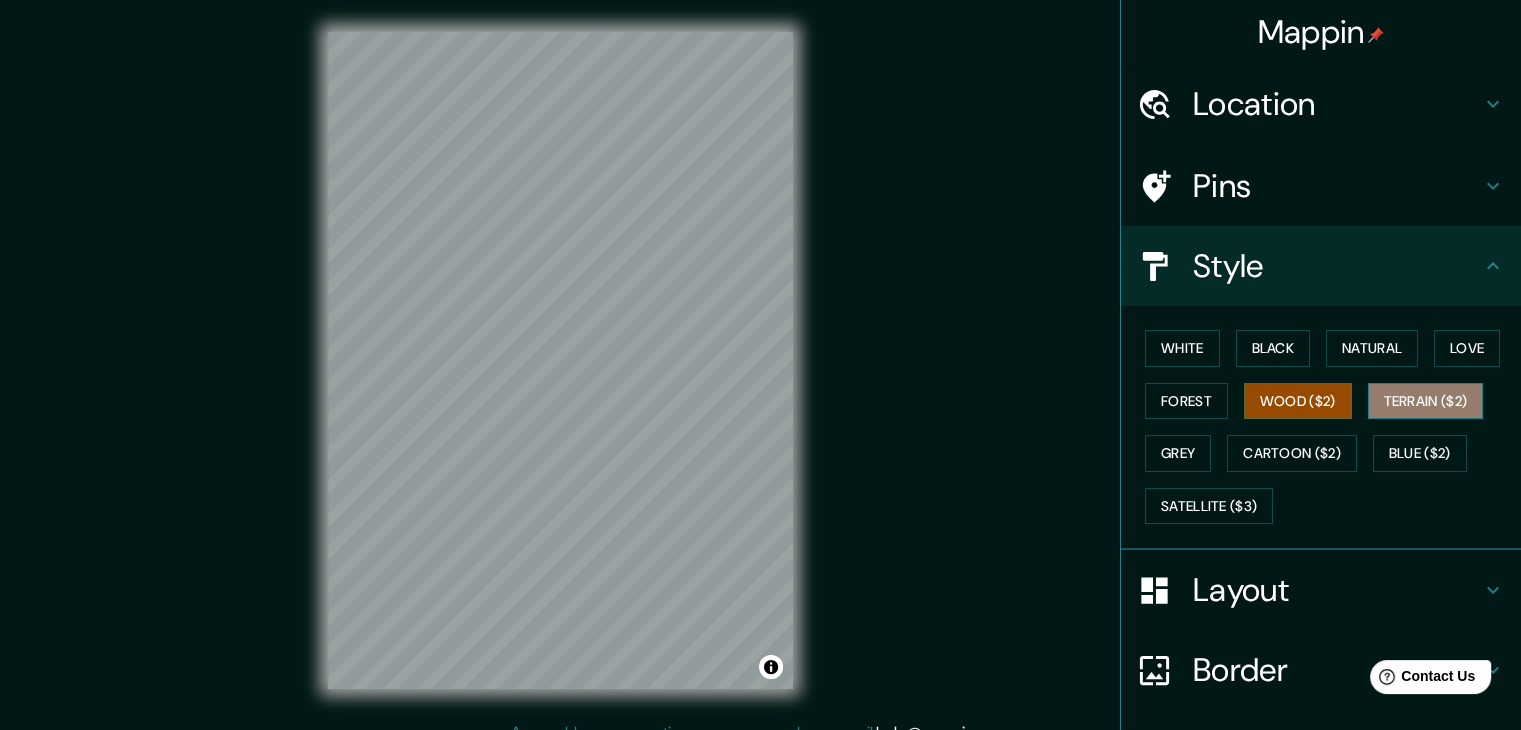 click on "Terrain ($2)" at bounding box center (1426, 401) 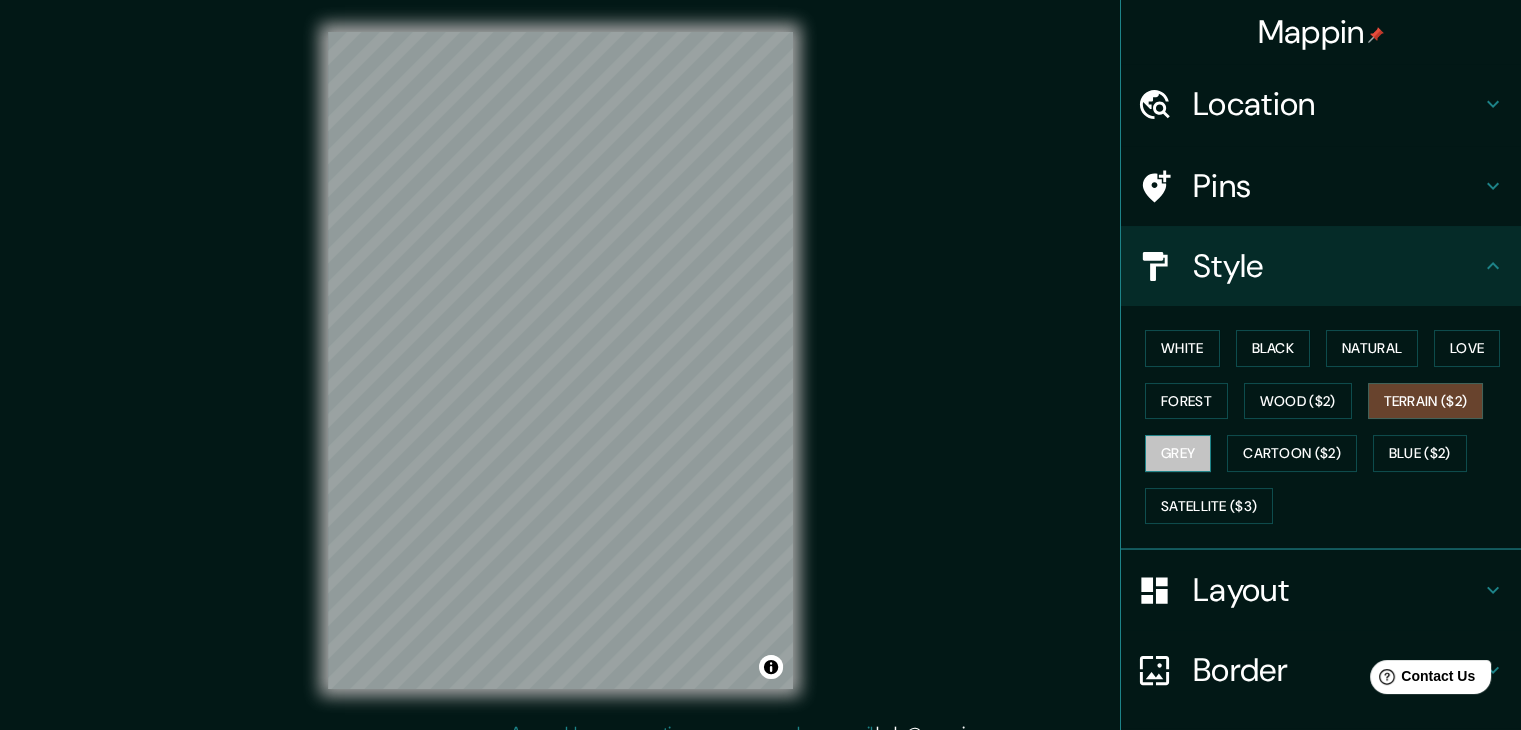 click on "Grey" at bounding box center (1178, 453) 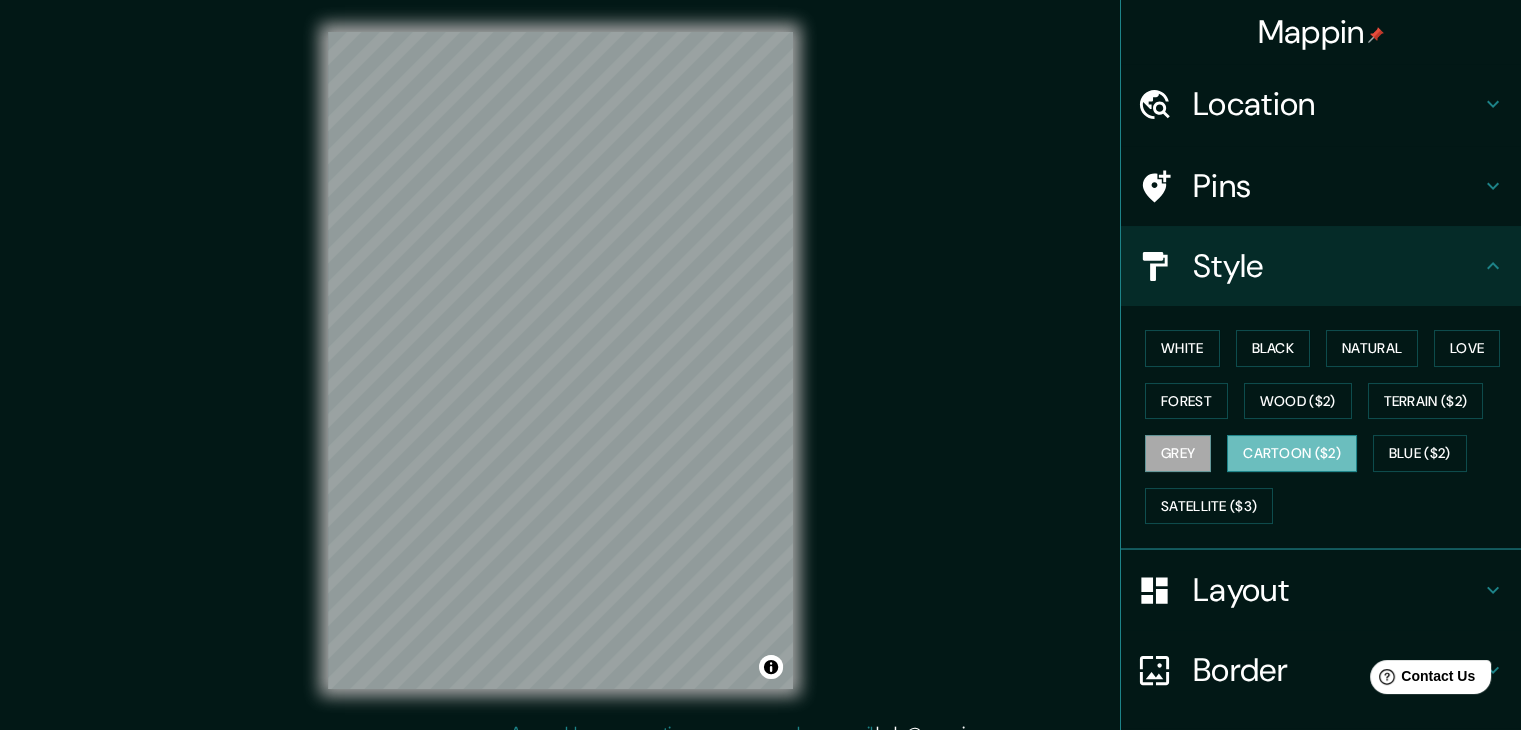 click on "Cartoon ($2)" at bounding box center [1292, 453] 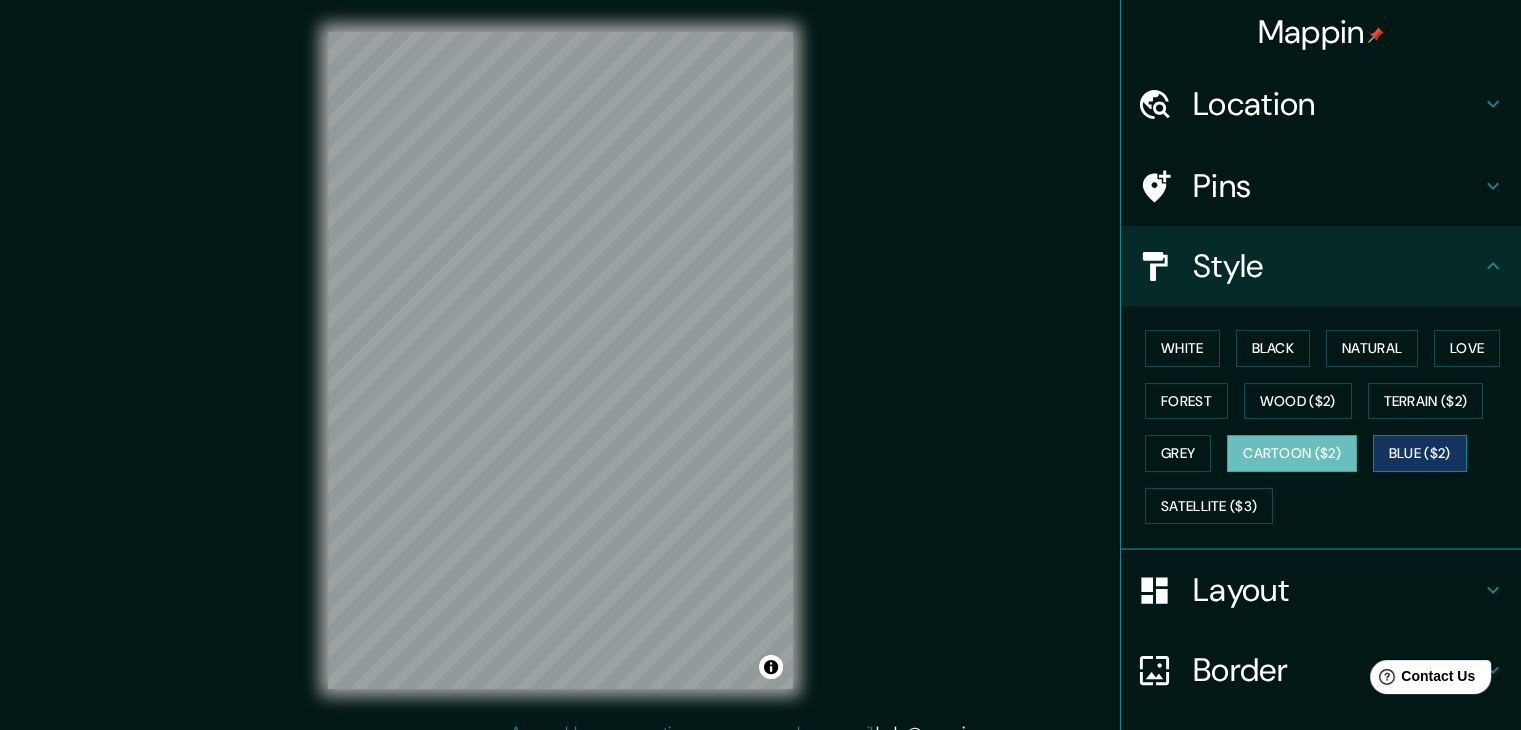 click on "Blue ($2)" at bounding box center [1420, 453] 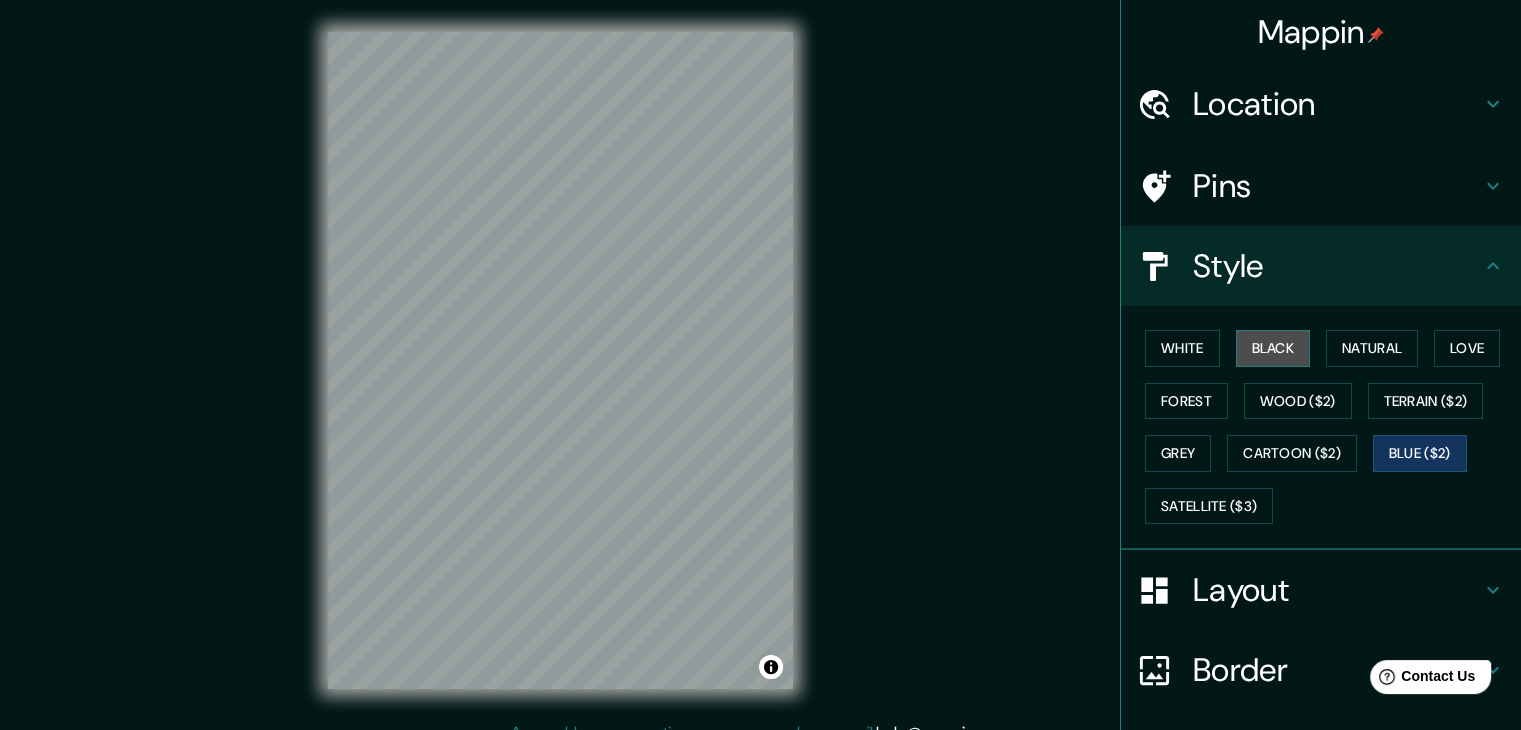 click on "Black" at bounding box center (1273, 348) 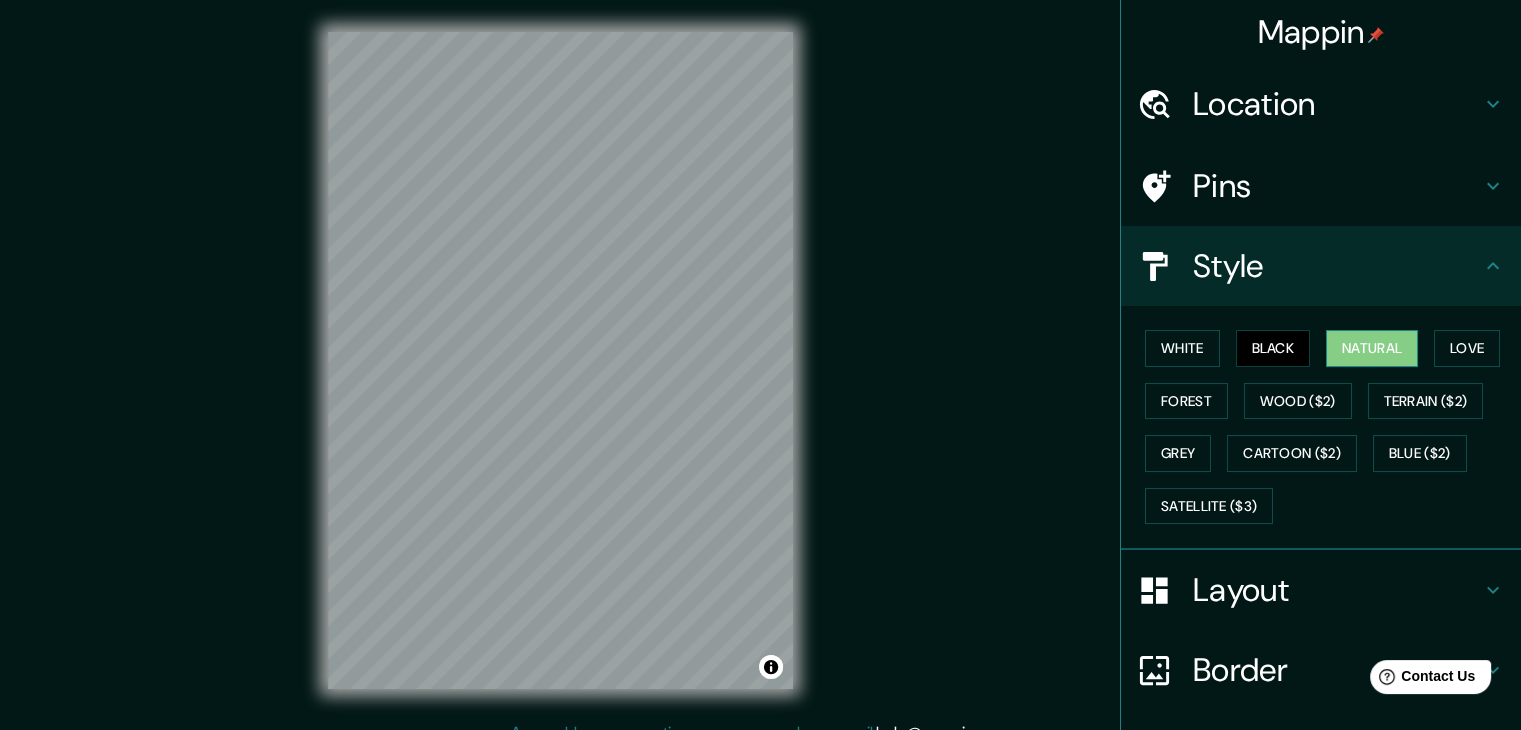 click on "Natural" at bounding box center [1372, 348] 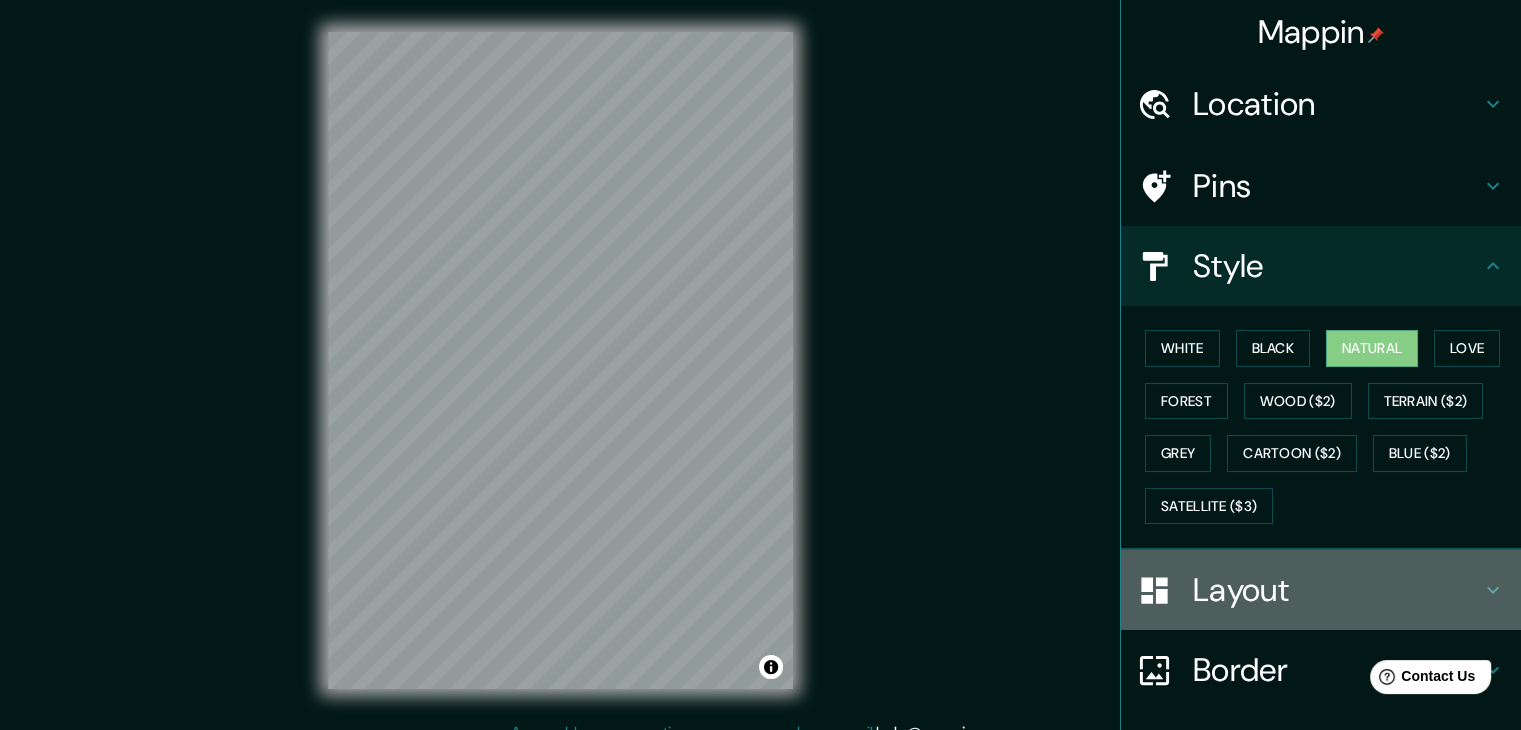 click at bounding box center [1165, 590] 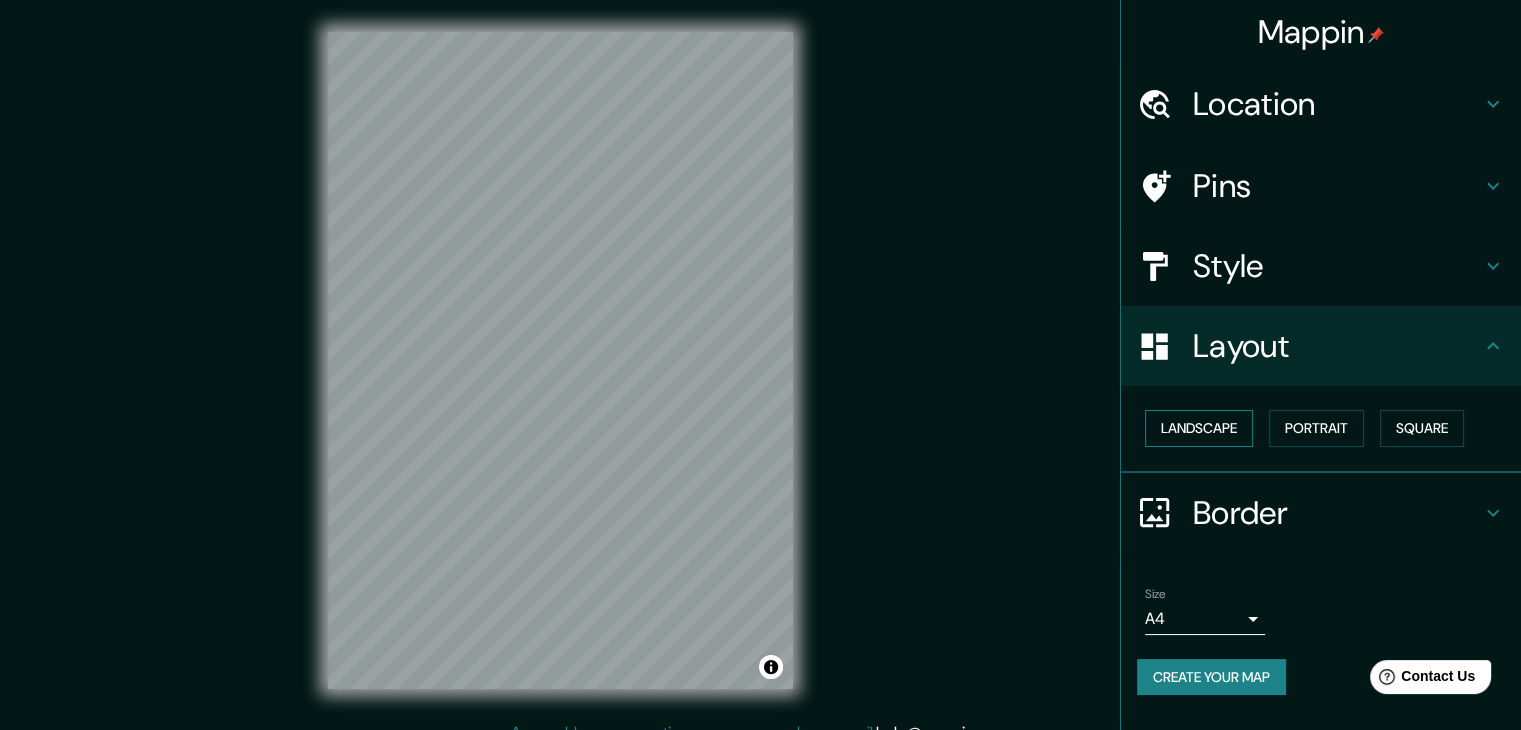 click on "Landscape" at bounding box center [1199, 428] 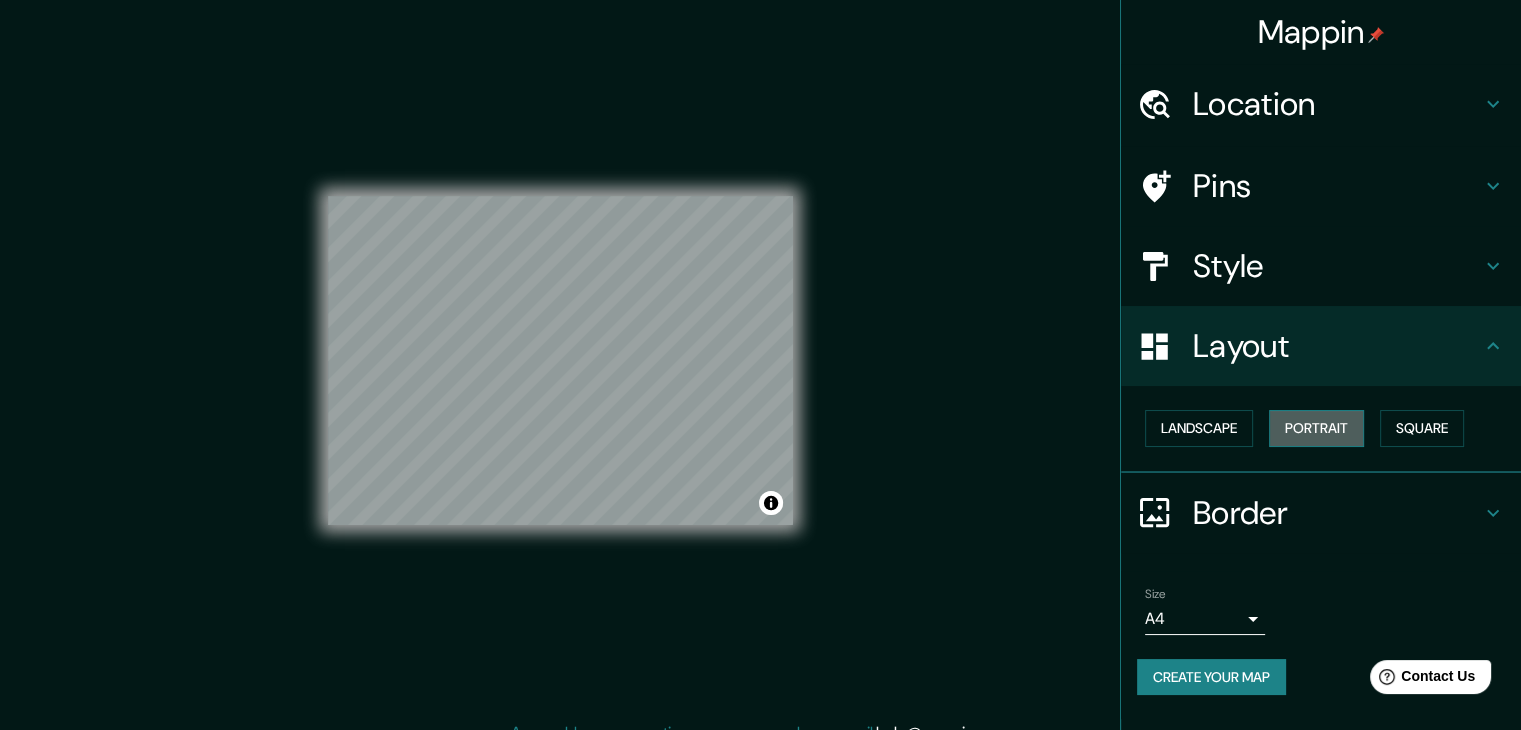 click on "Portrait" at bounding box center (1316, 428) 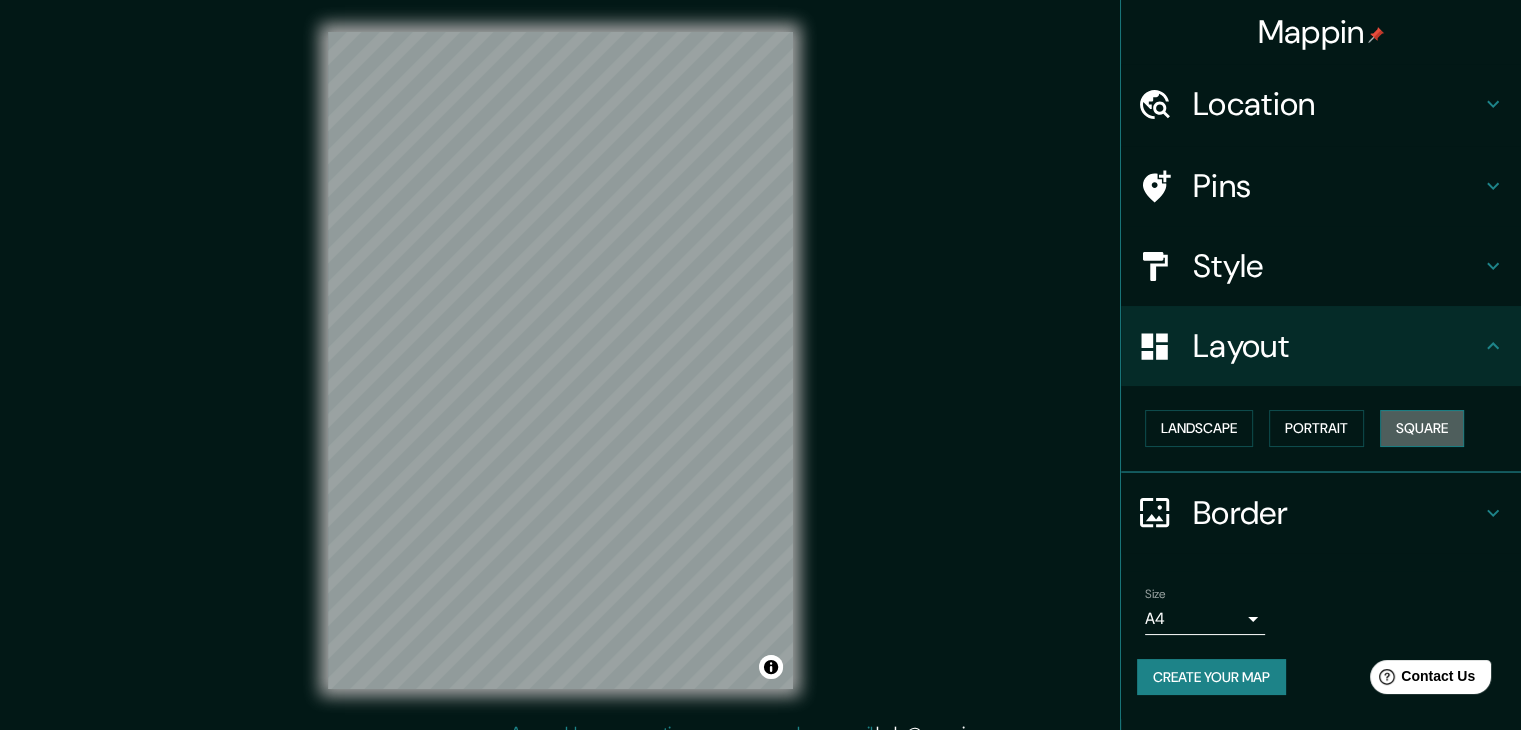 click on "Square" at bounding box center (1422, 428) 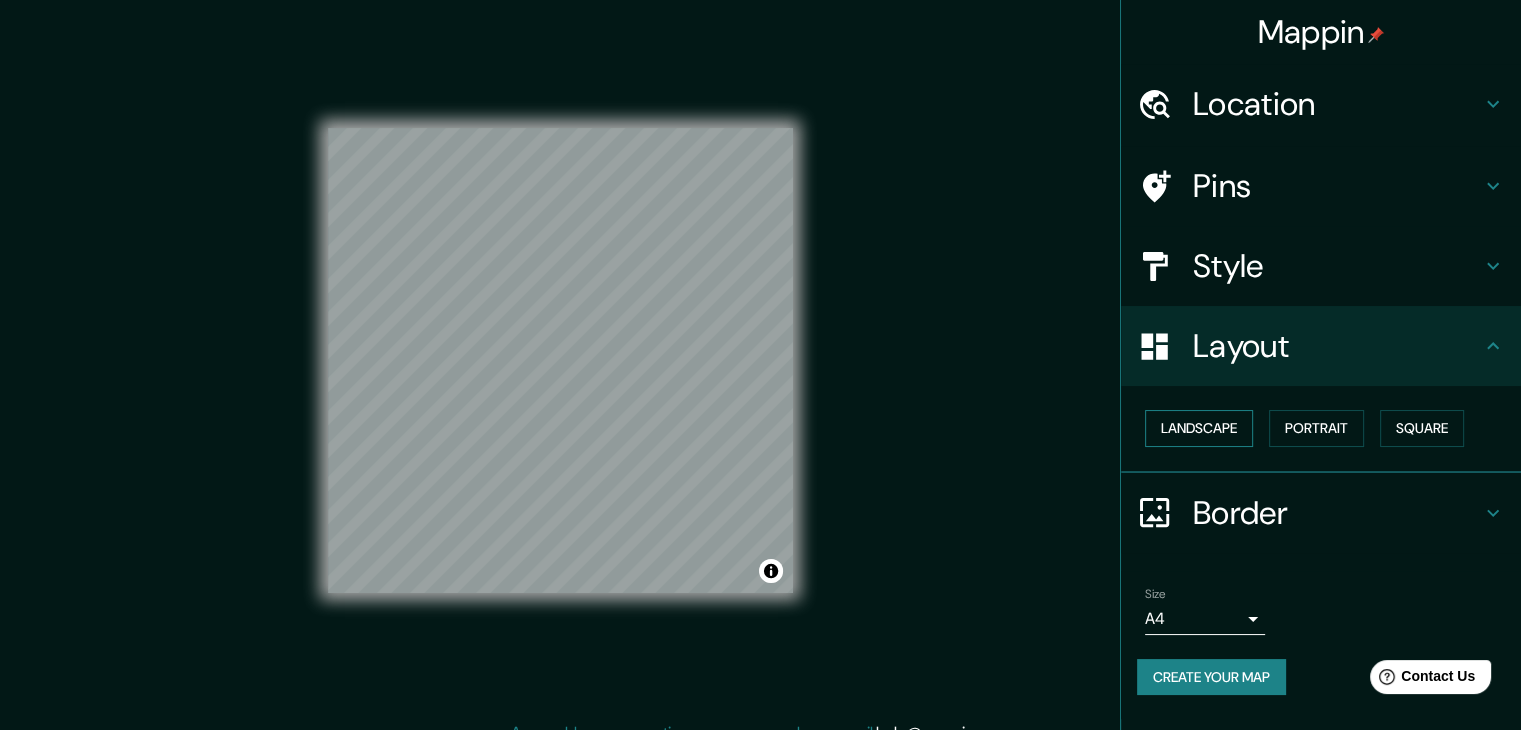 click on "Landscape" at bounding box center (1199, 428) 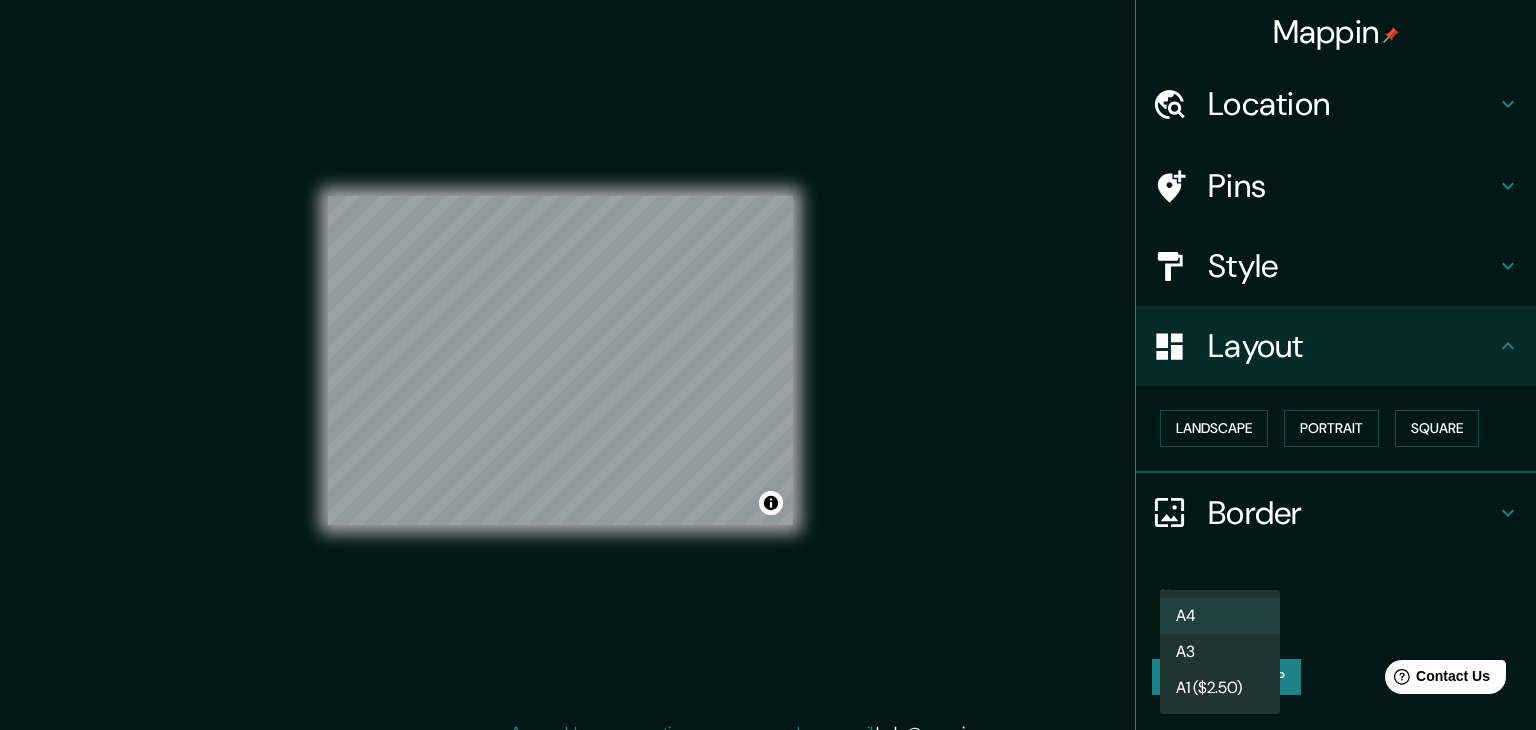 click on "Mappin Location Arequipa, Departamento de Arequipa, Perú Pins Style Layout Landscape Portrait Square Border Choose a border.  Hint : you can make layers of the frame opaque to create some cool effects. None Simple Transparent Fancy Size A4 single Create your map © Mapbox   © OpenStreetMap   Improve this map Any problems, suggestions, or concerns please email    help@mappin.pro . . . Texto original Valora esta traducción Tu opinión servirá para ayudar a mejorar el Traductor de Google A4 A3 A1 ($2.50)" at bounding box center [768, 365] 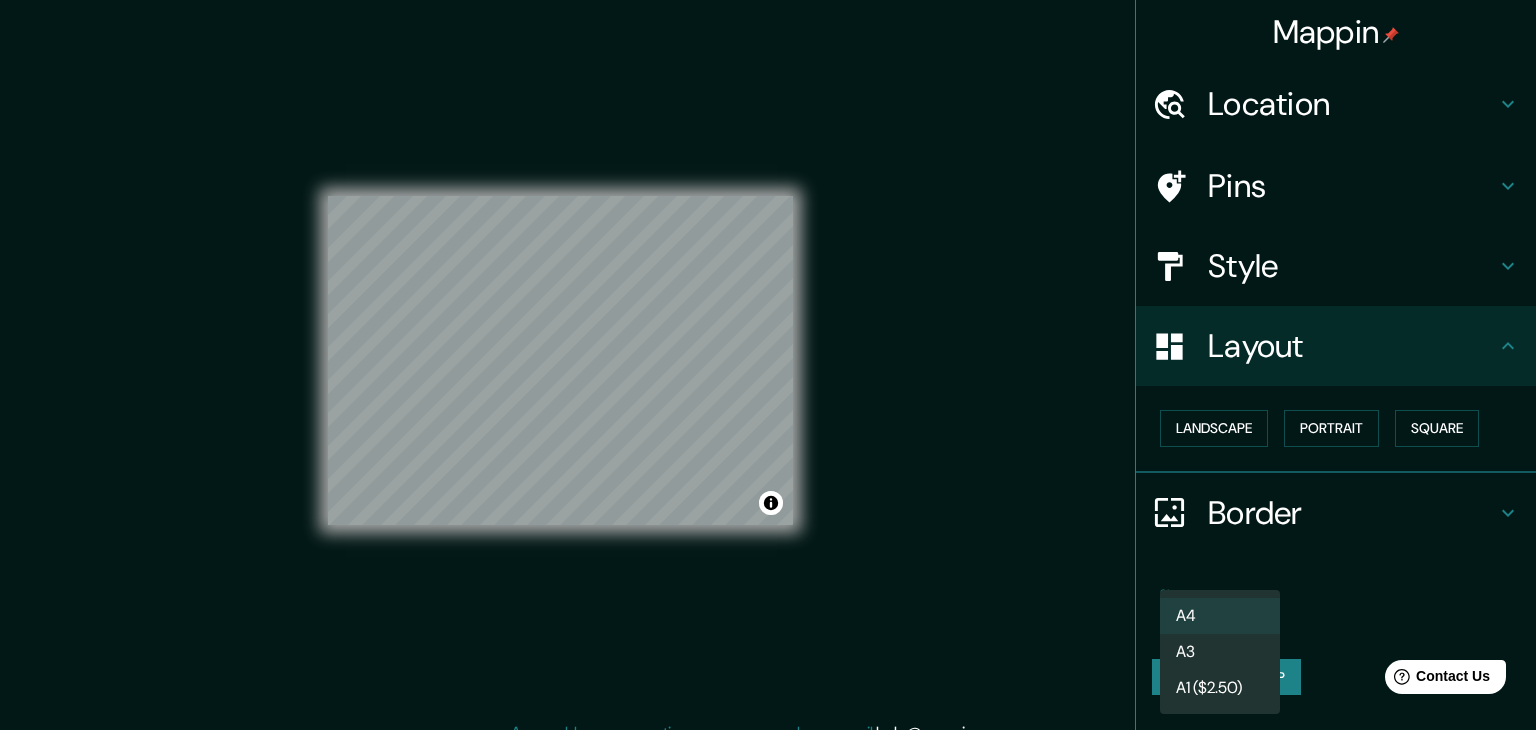 click on "A3" at bounding box center (1220, 652) 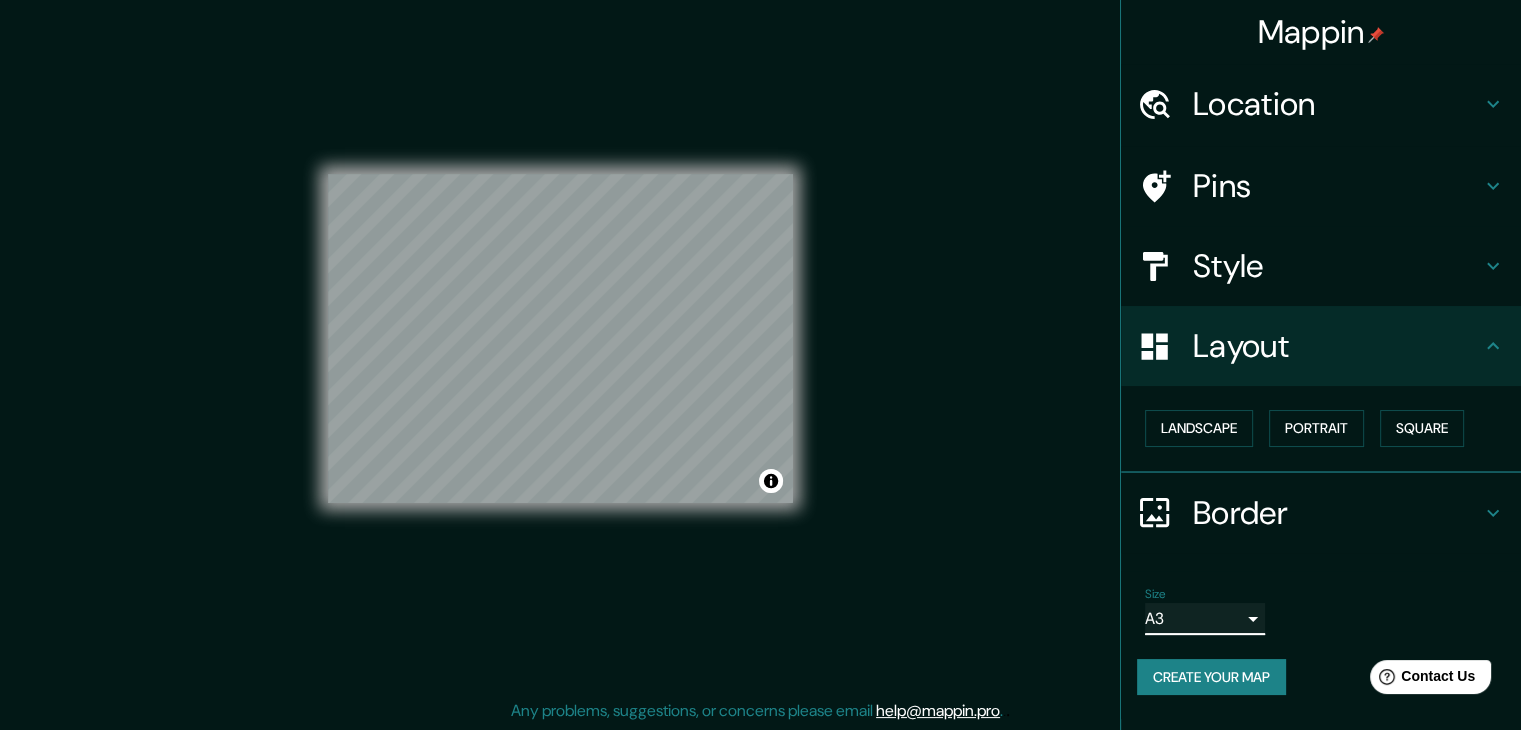 scroll, scrollTop: 23, scrollLeft: 0, axis: vertical 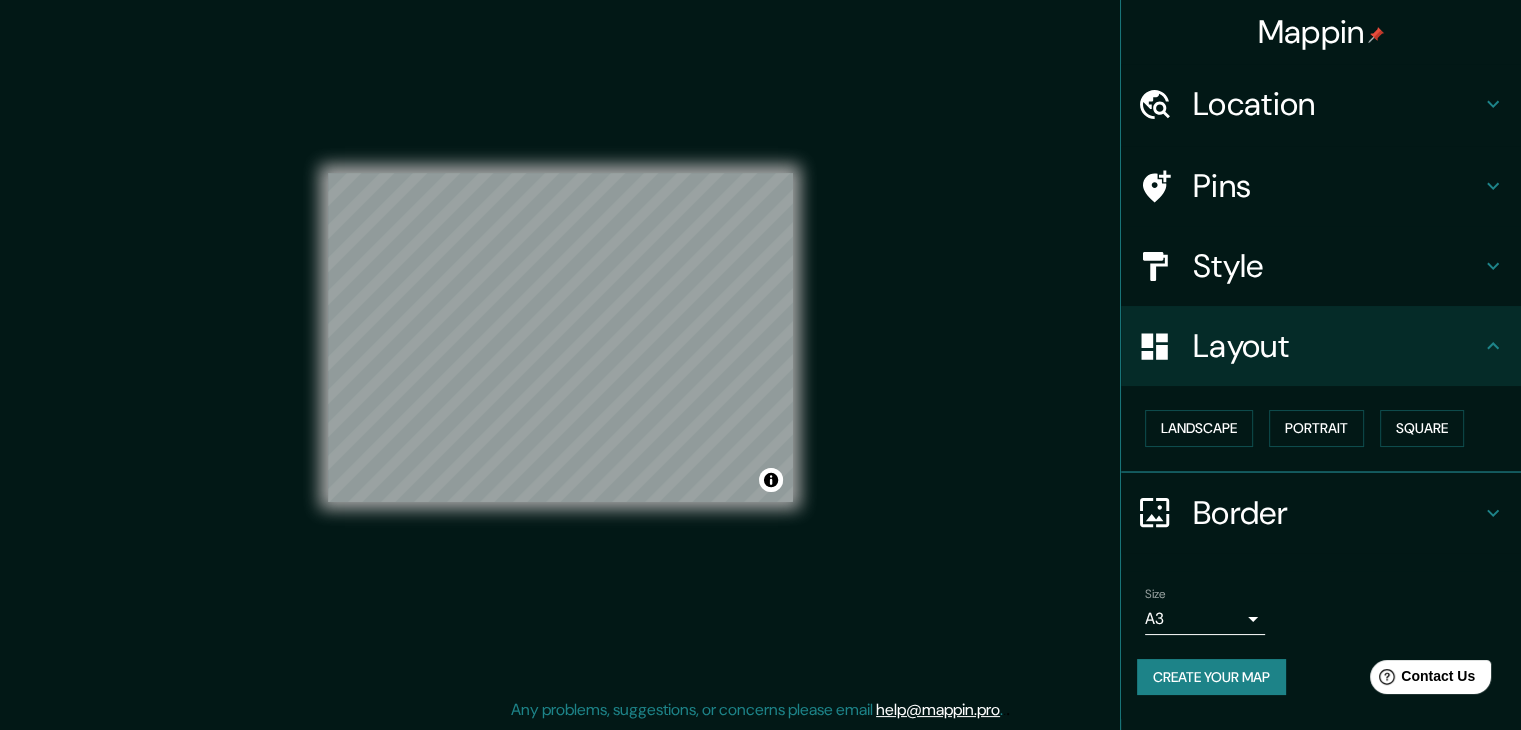 click on "Create your map" at bounding box center (1211, 677) 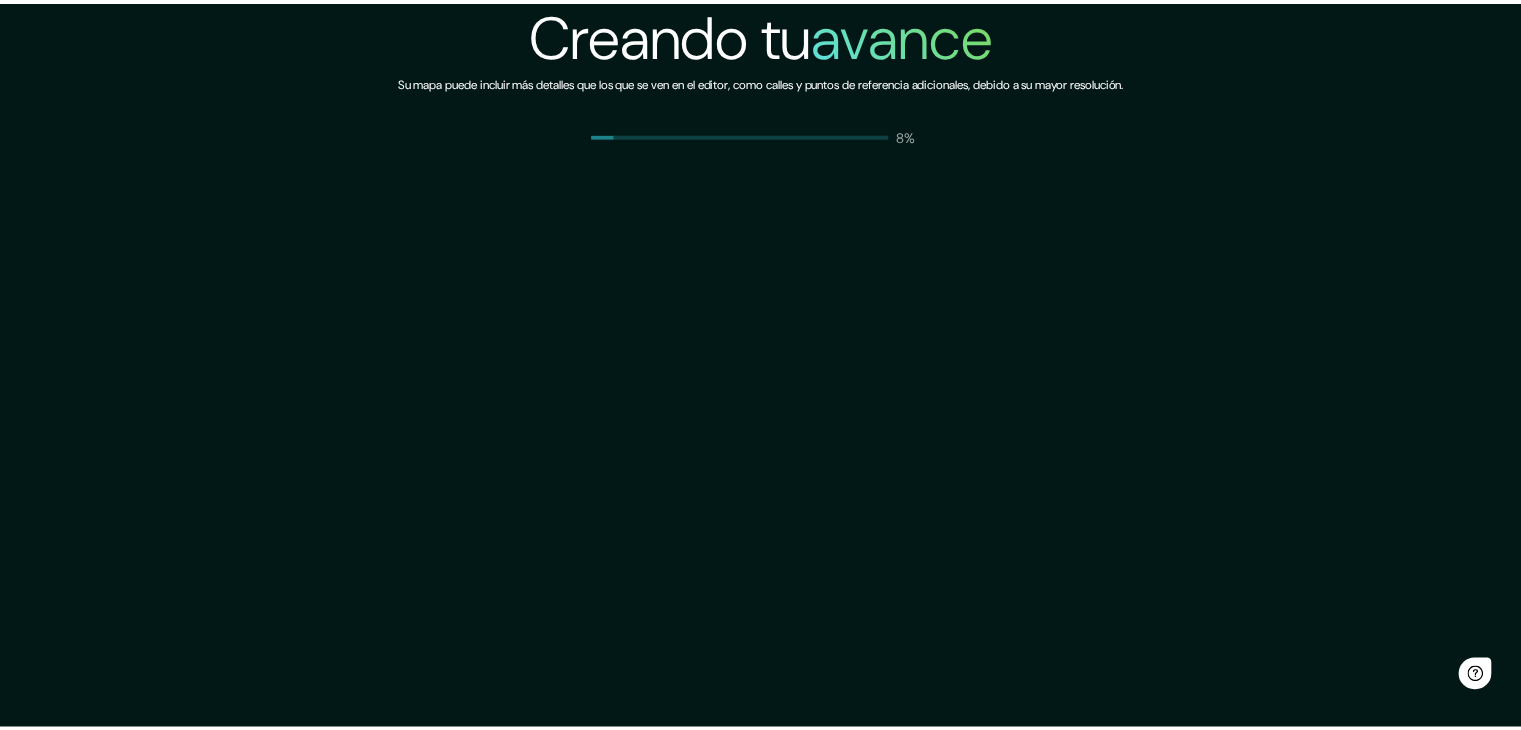 scroll, scrollTop: 0, scrollLeft: 0, axis: both 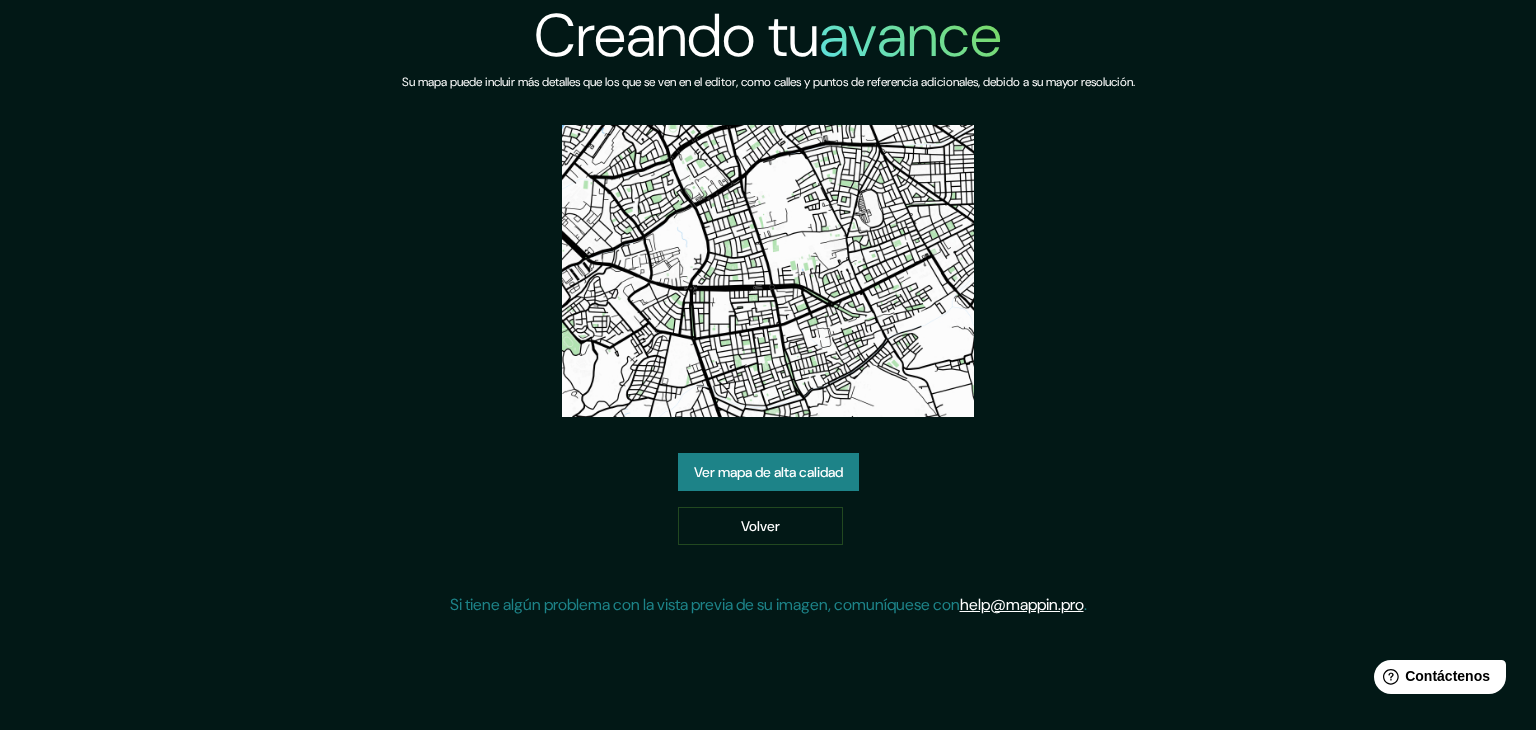 click on "Ver mapa de alta calidad" at bounding box center [768, 472] 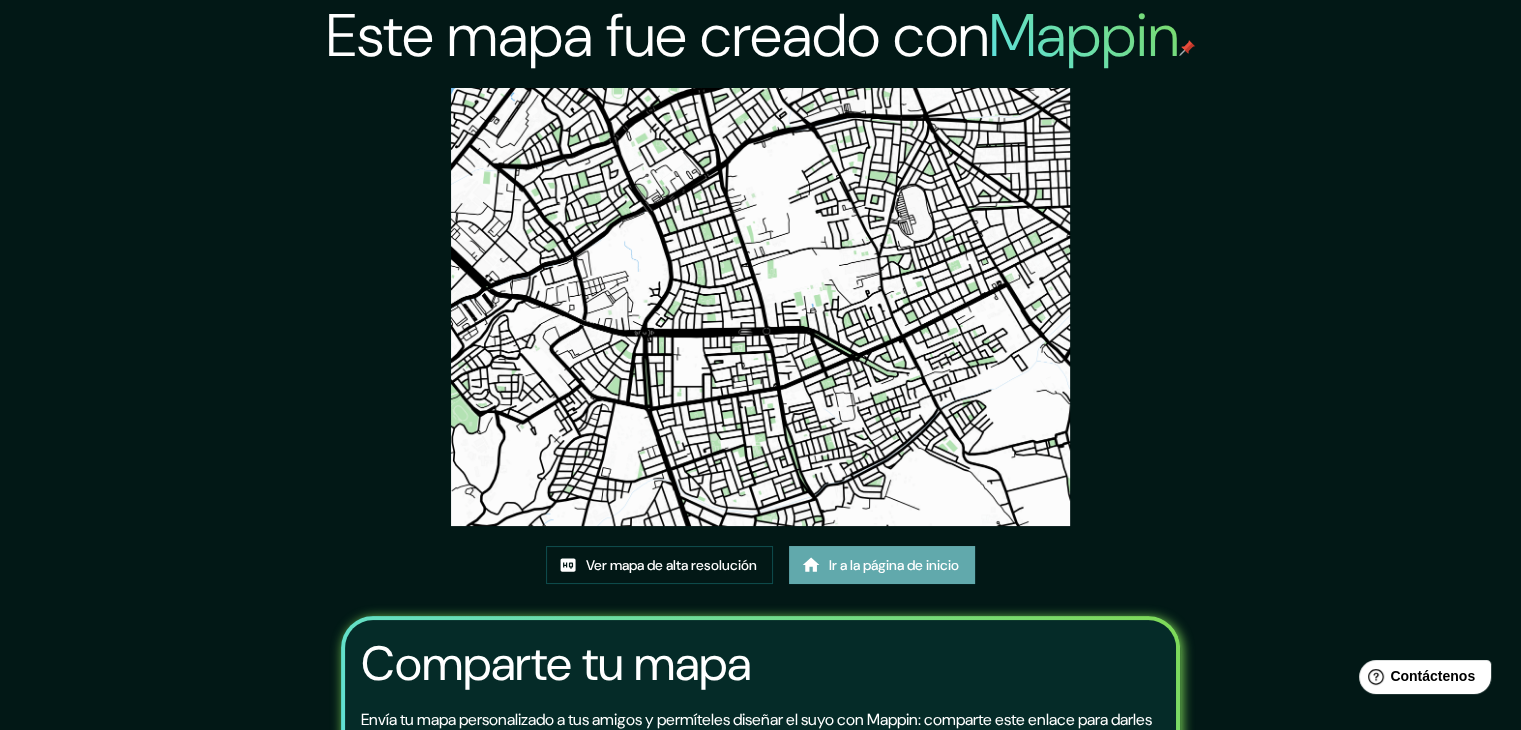 click on "Ir a la página de inicio" at bounding box center (894, 565) 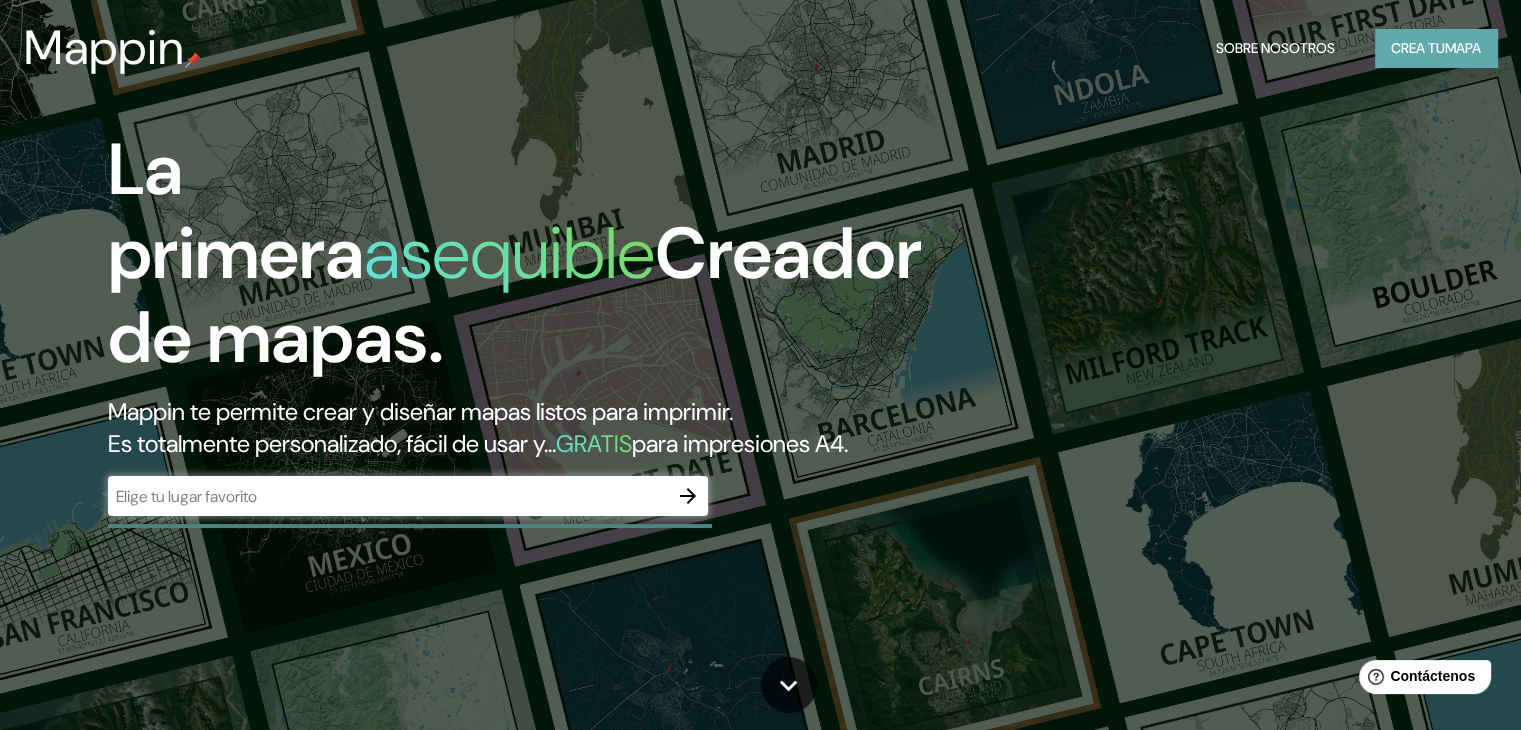click on "Crea tu" at bounding box center (1418, 48) 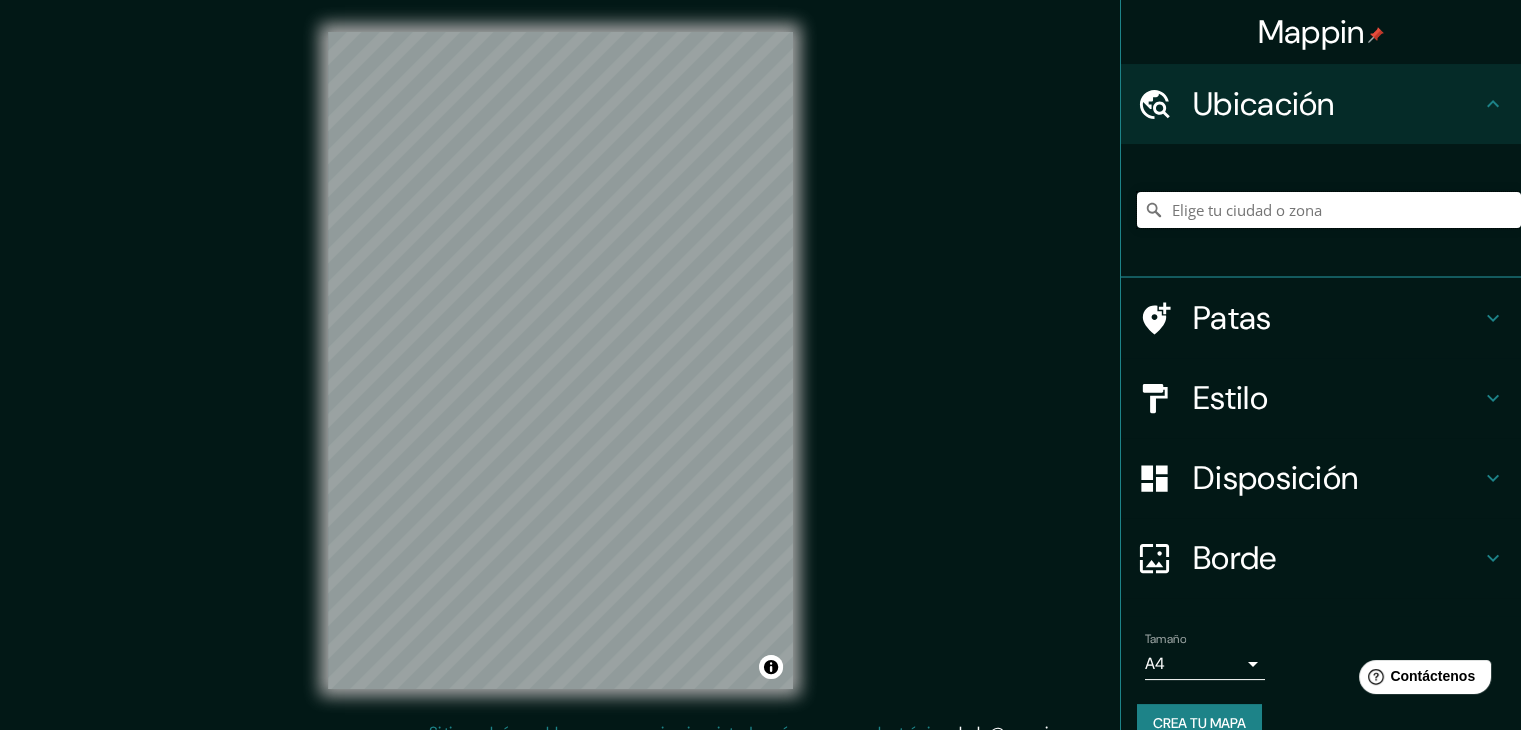 click at bounding box center (1329, 210) 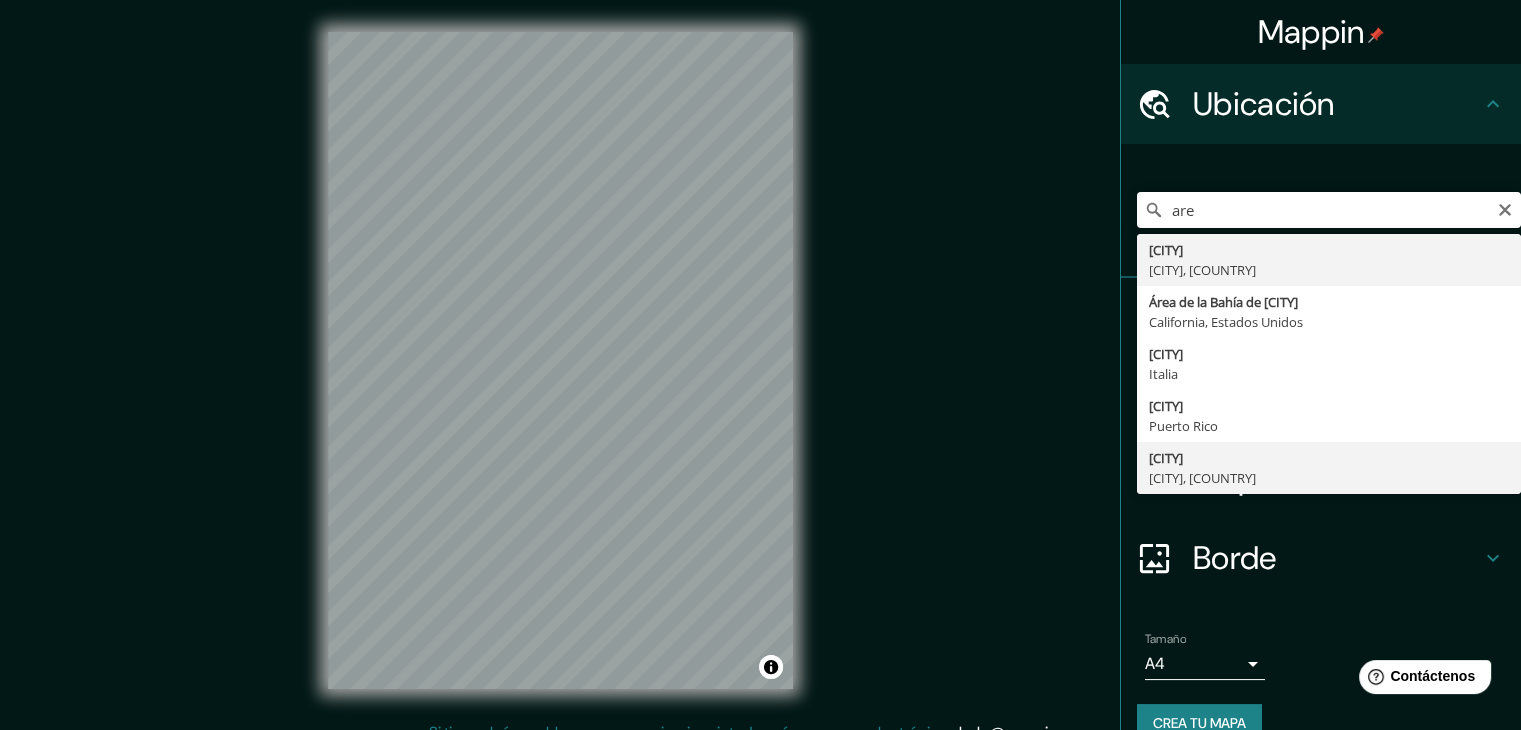 type on "[CITY], Departamento de [CITY], [COUNTRY]" 